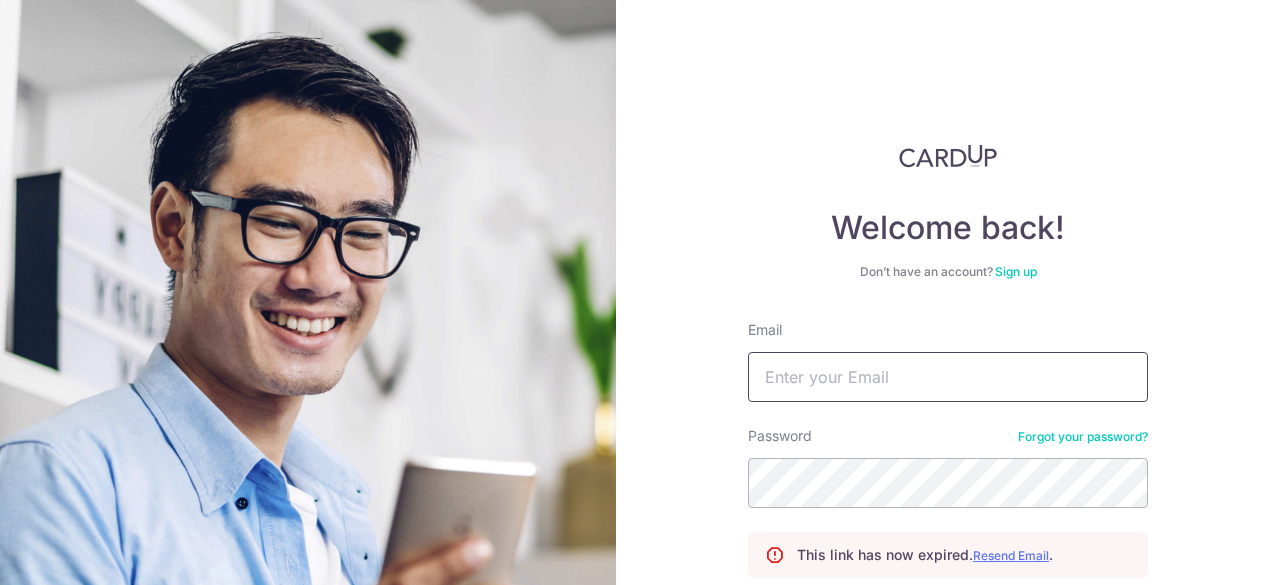 scroll, scrollTop: 0, scrollLeft: 0, axis: both 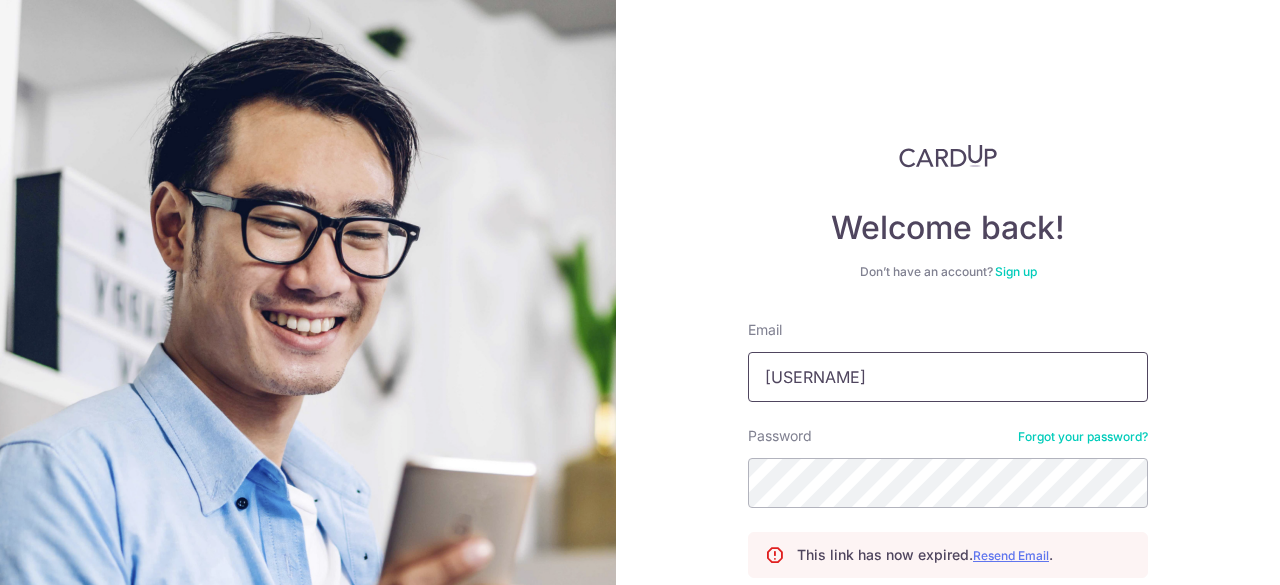 type on "J" 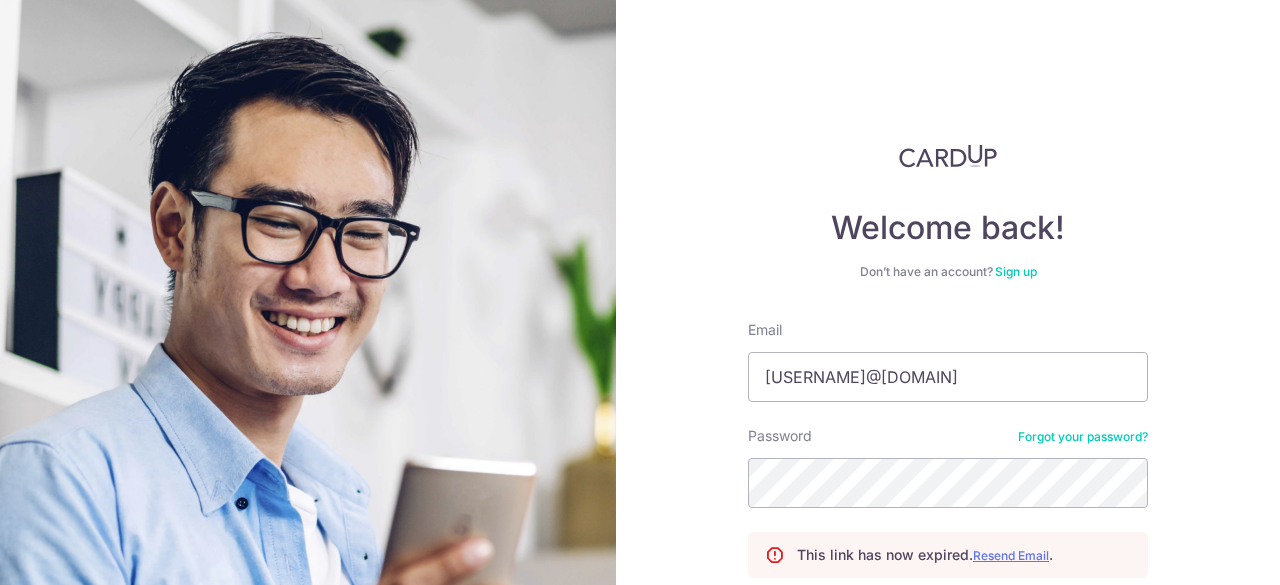 type on "jasminchuajiaxin@gmail.com" 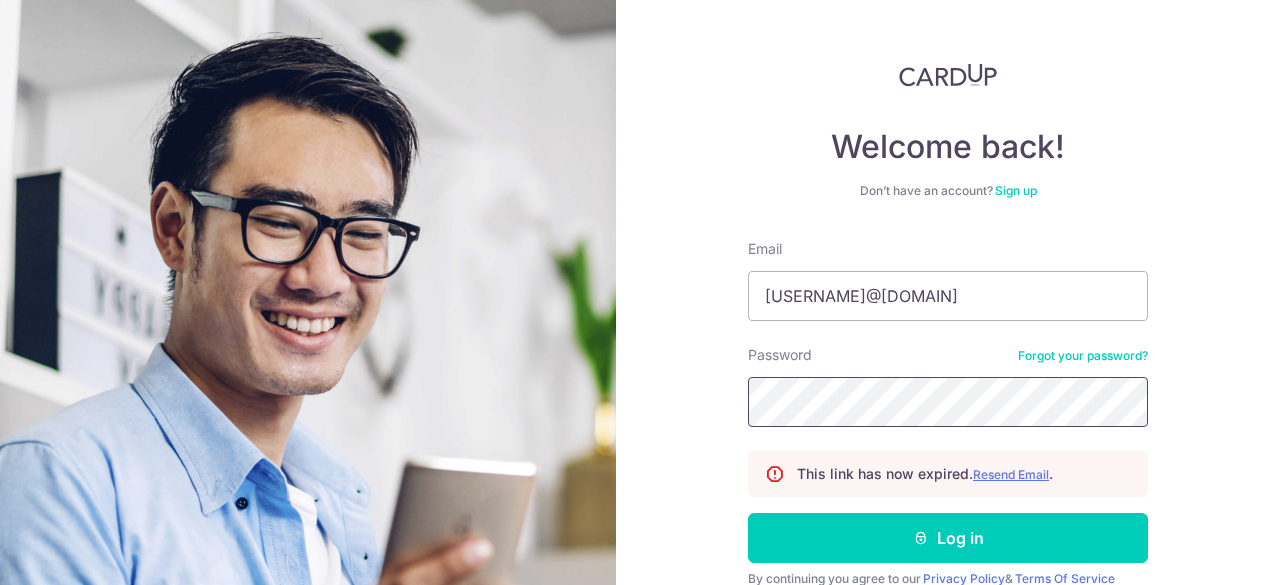 scroll, scrollTop: 100, scrollLeft: 0, axis: vertical 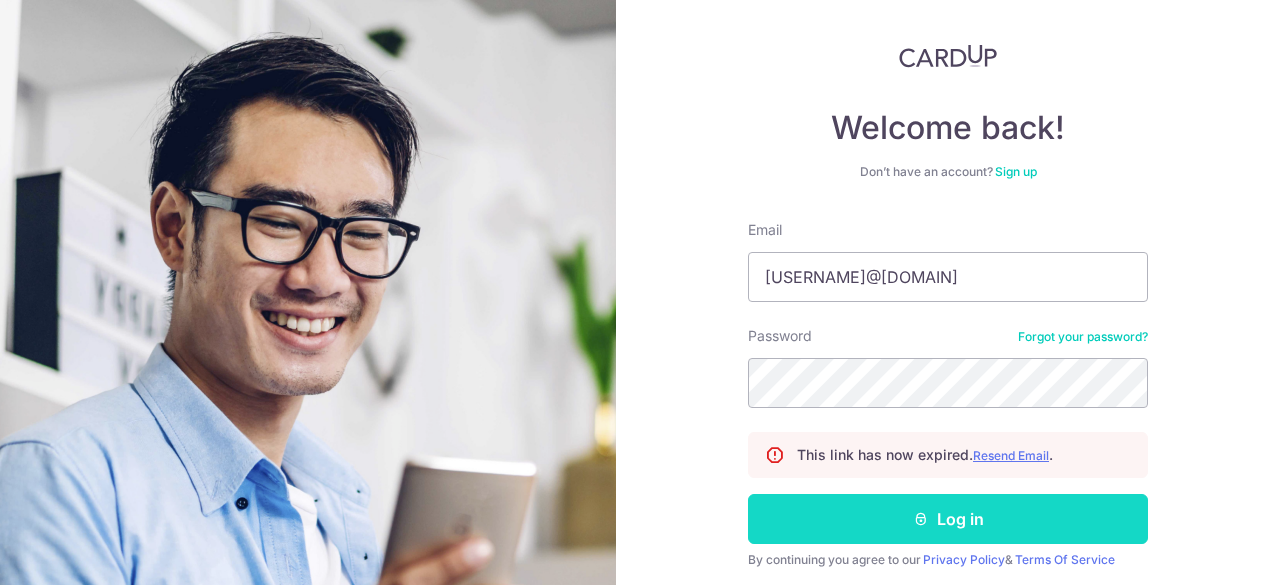 click on "Log in" at bounding box center (948, 519) 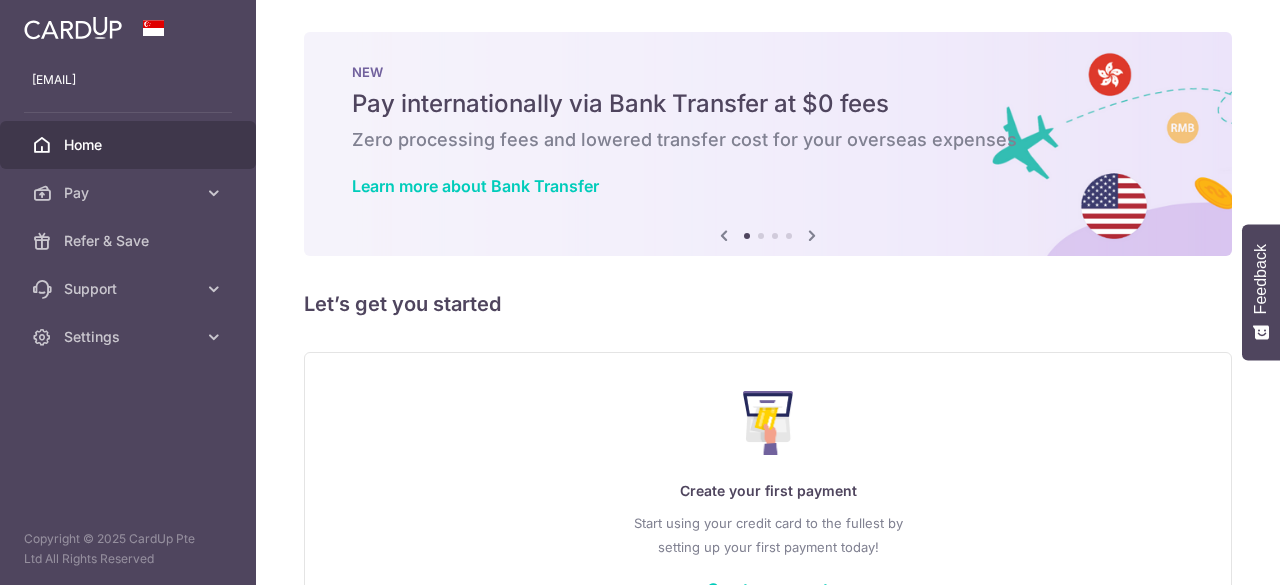 scroll, scrollTop: 0, scrollLeft: 0, axis: both 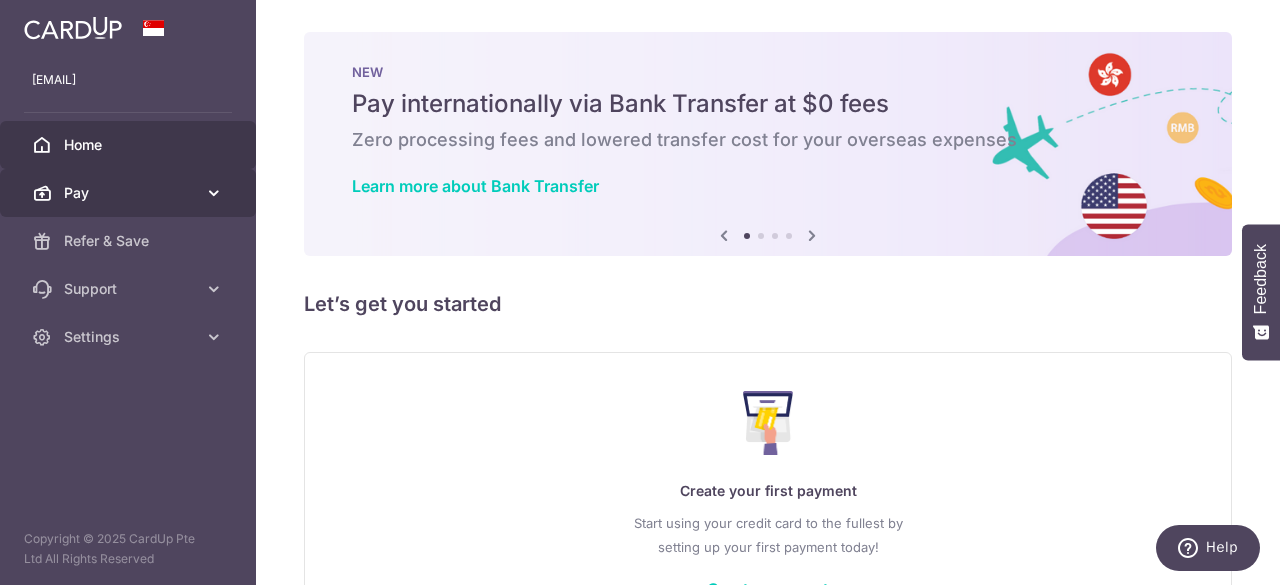 click on "Pay" at bounding box center (128, 193) 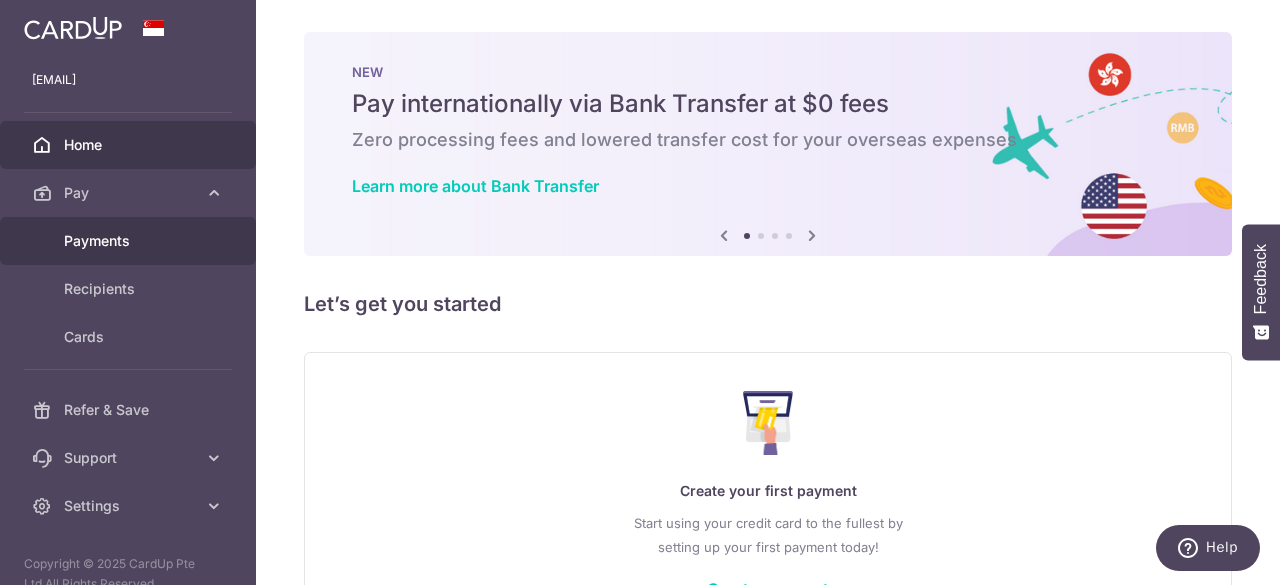 click on "Payments" at bounding box center [130, 241] 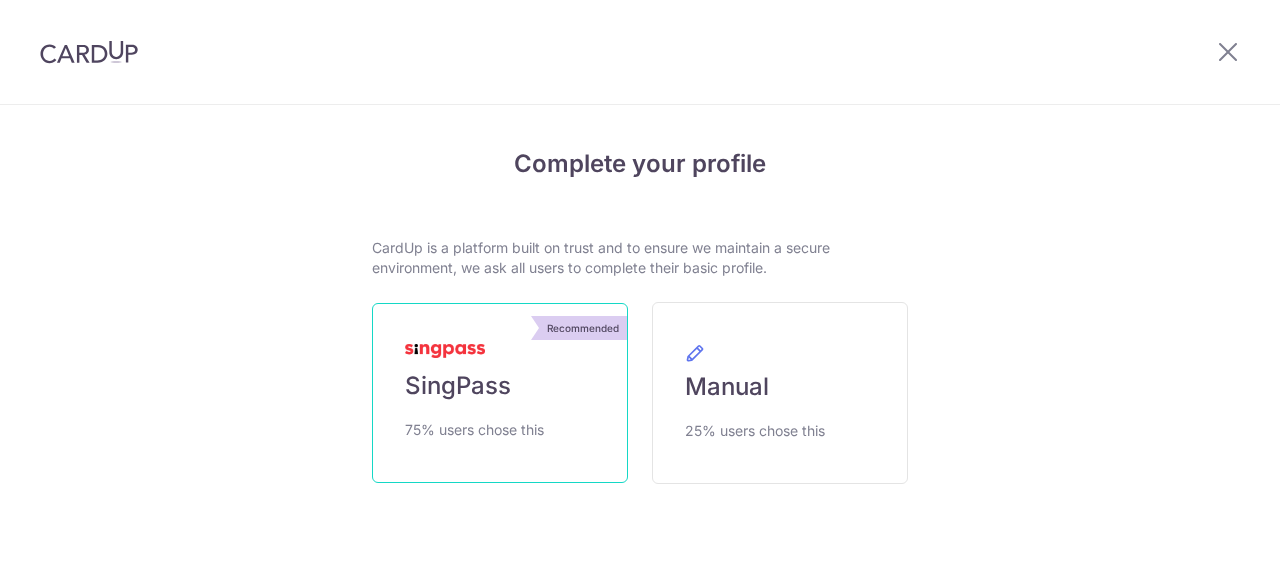 scroll, scrollTop: 0, scrollLeft: 0, axis: both 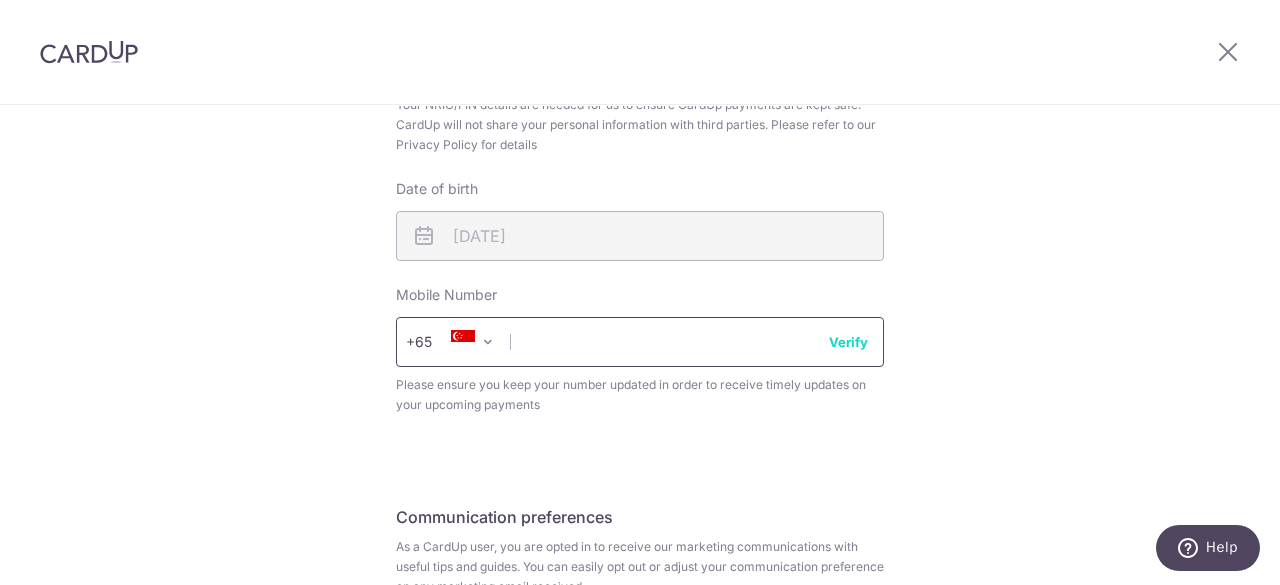 click at bounding box center [640, 342] 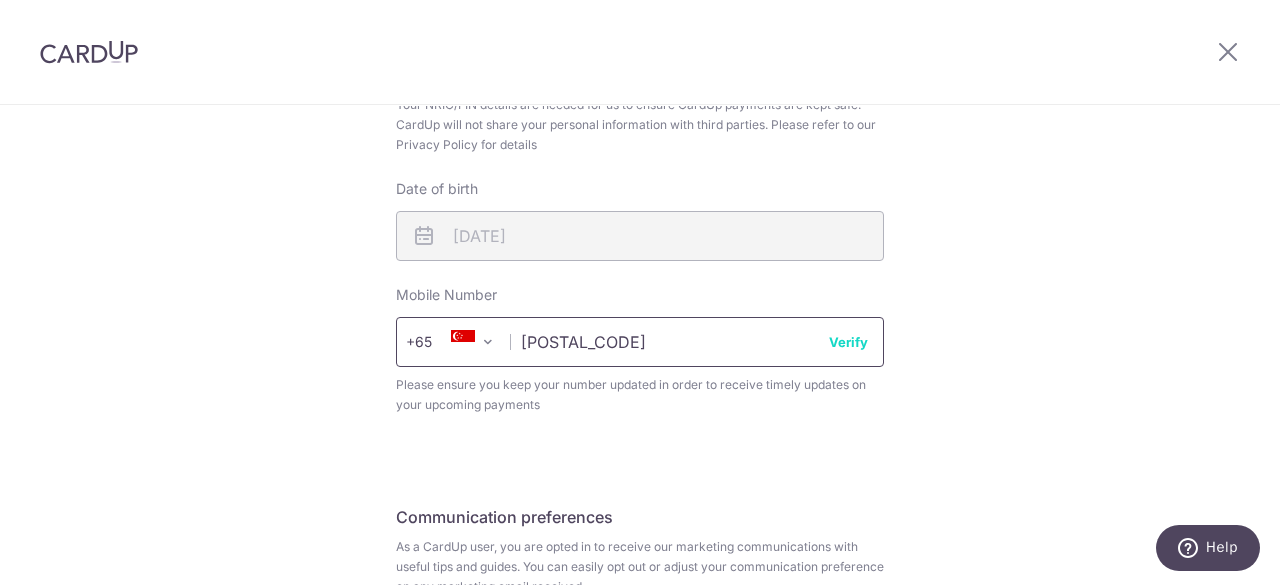 click on "98310121" at bounding box center (640, 342) 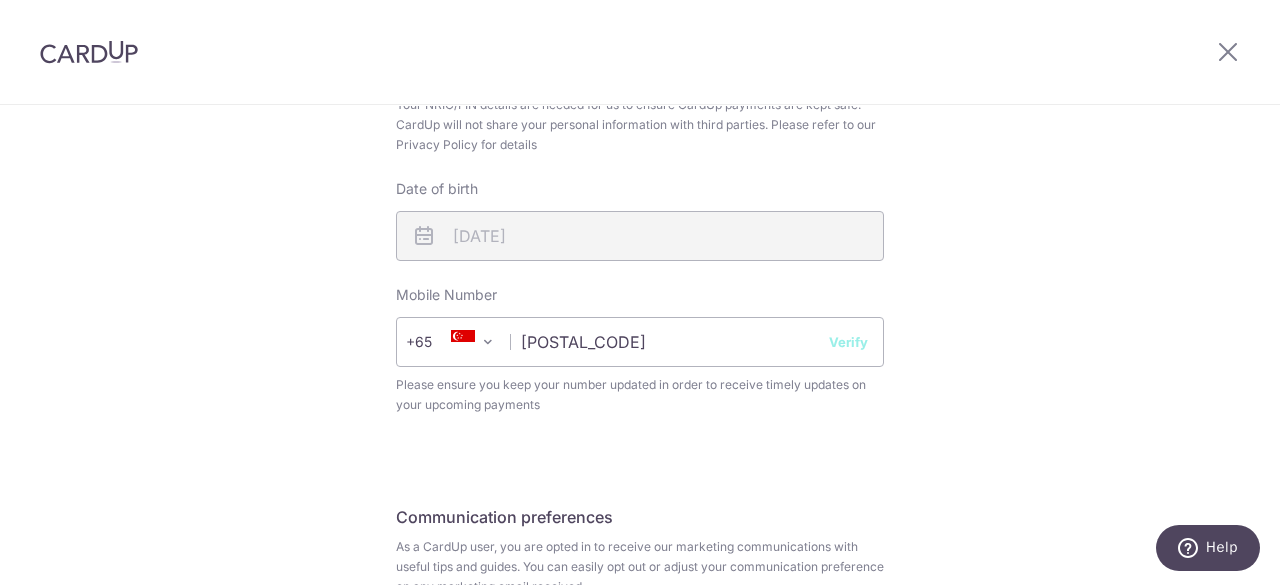 click on "Verify" at bounding box center (848, 342) 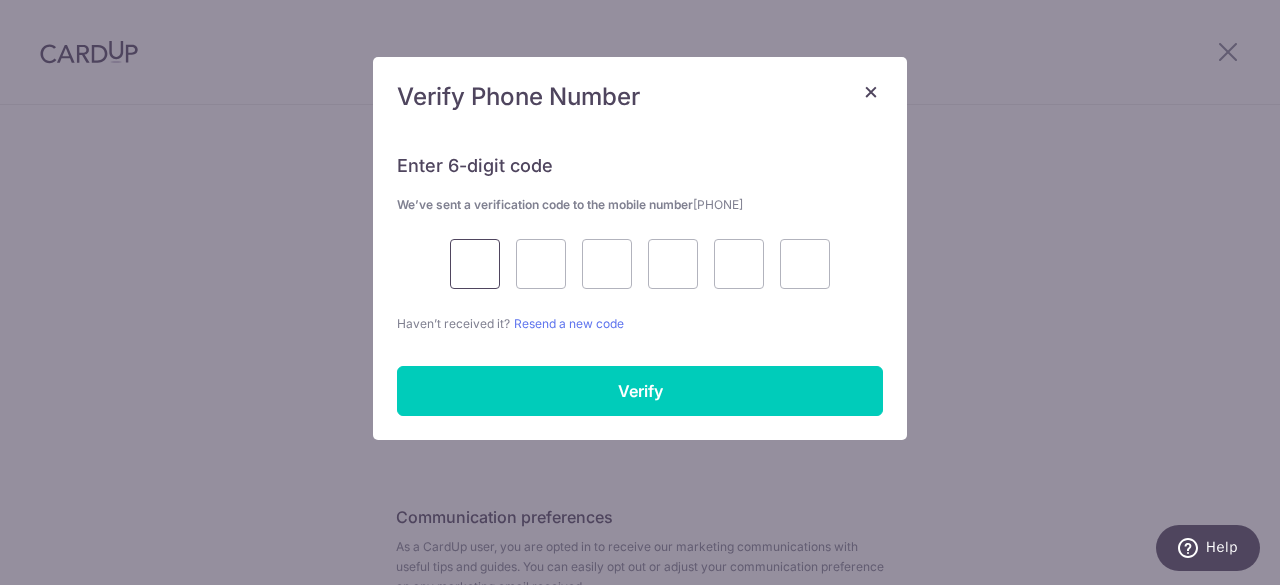 click at bounding box center [475, 264] 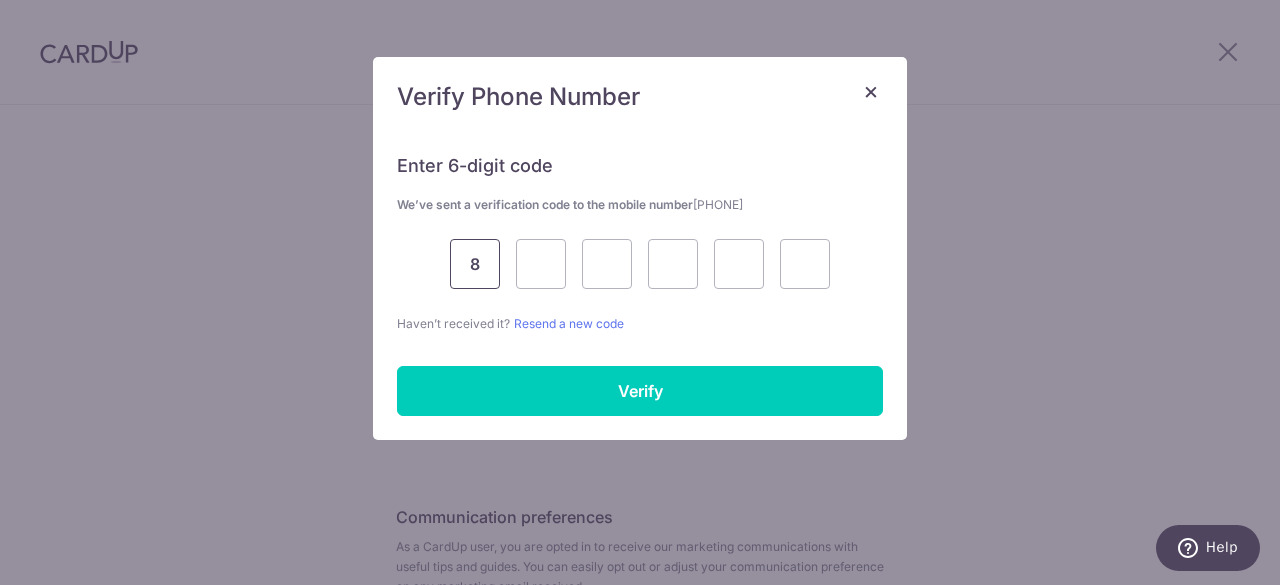 type on "8" 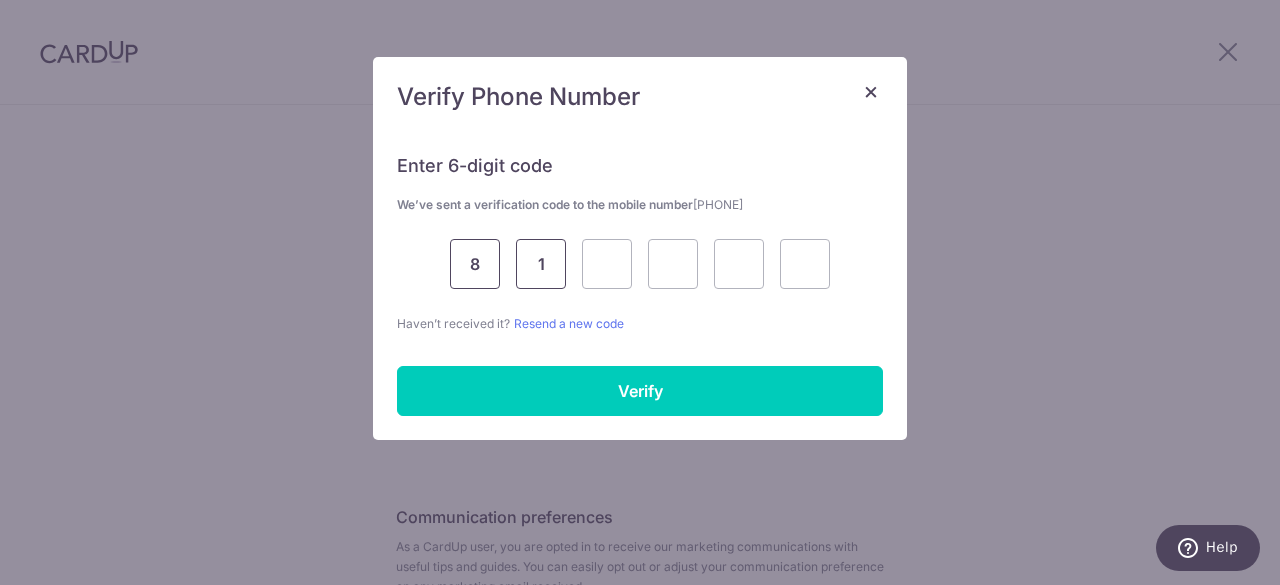 type on "1" 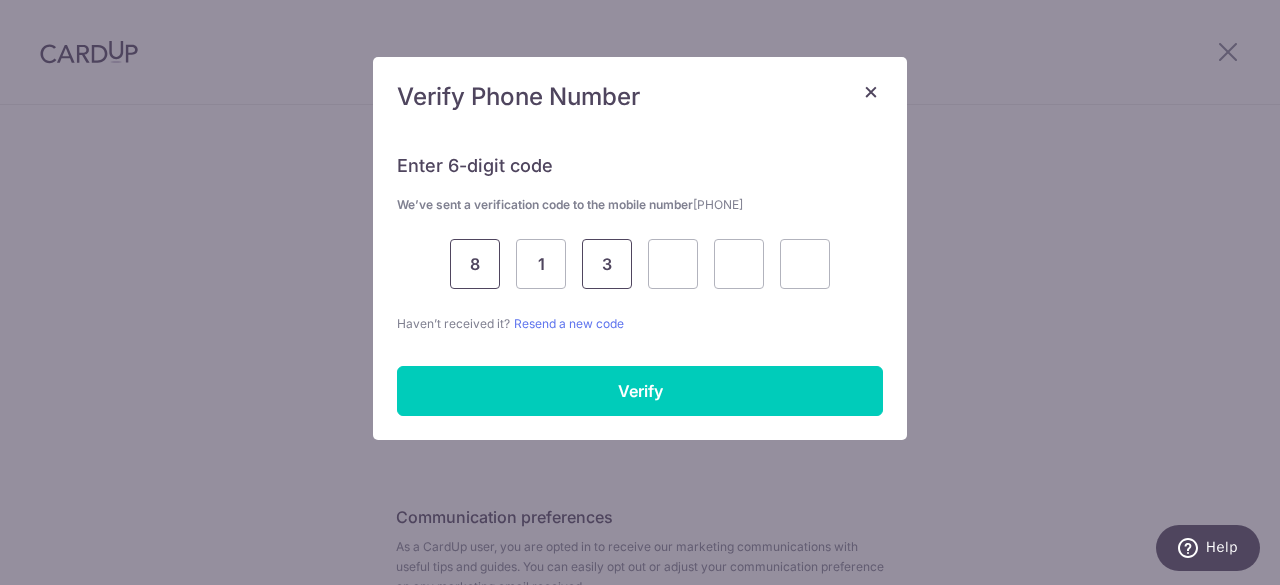 type on "3" 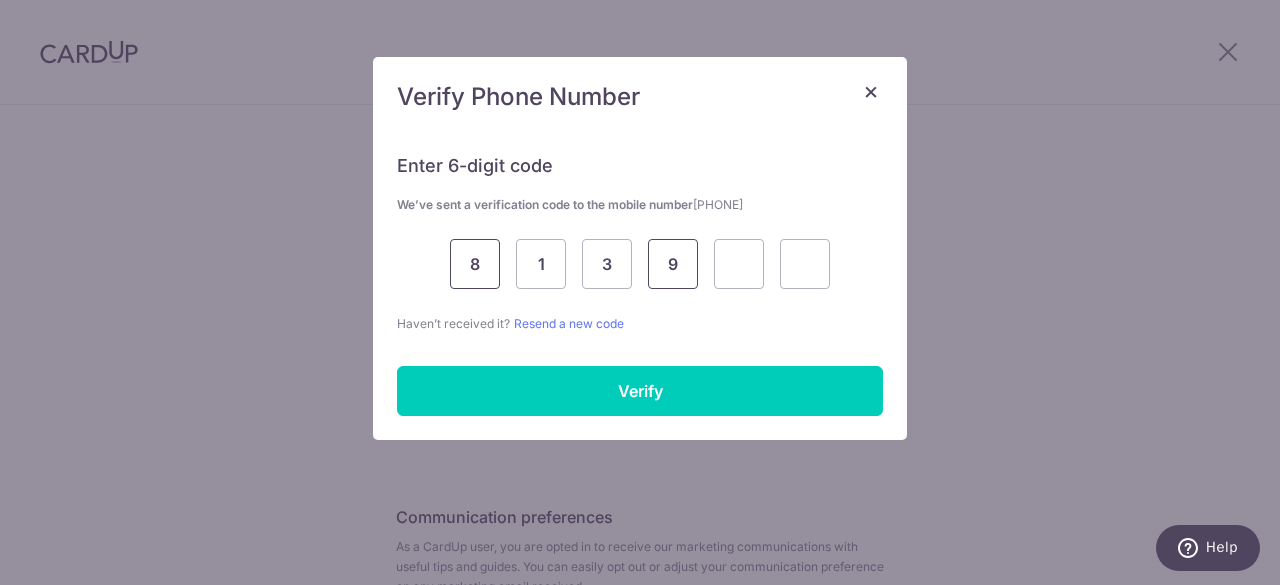 type on "9" 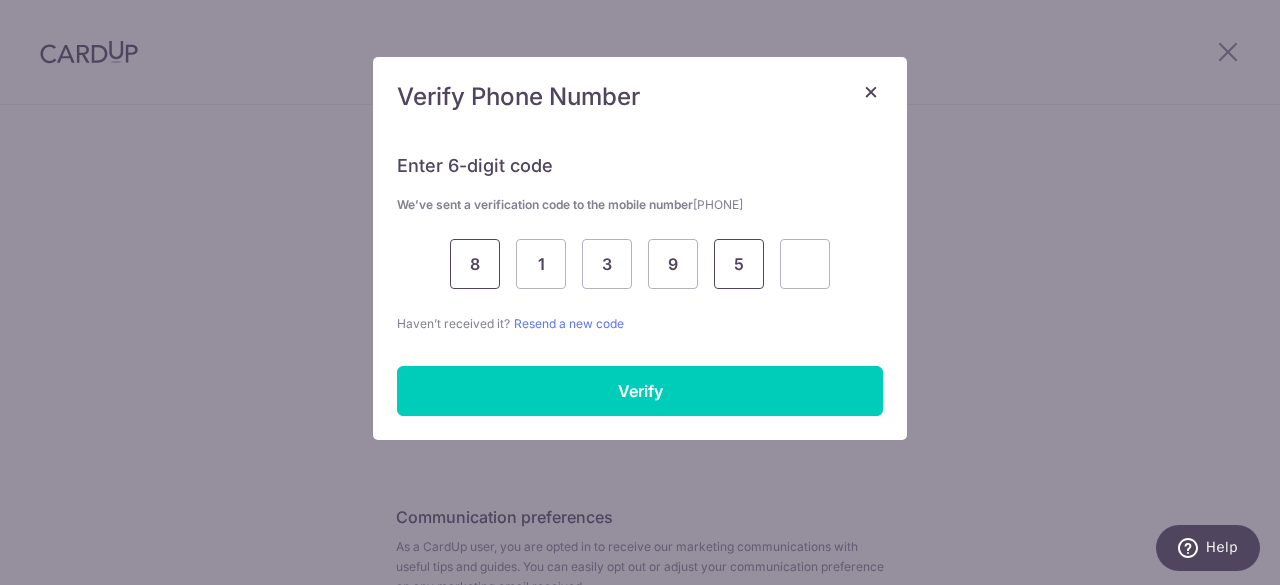 type on "5" 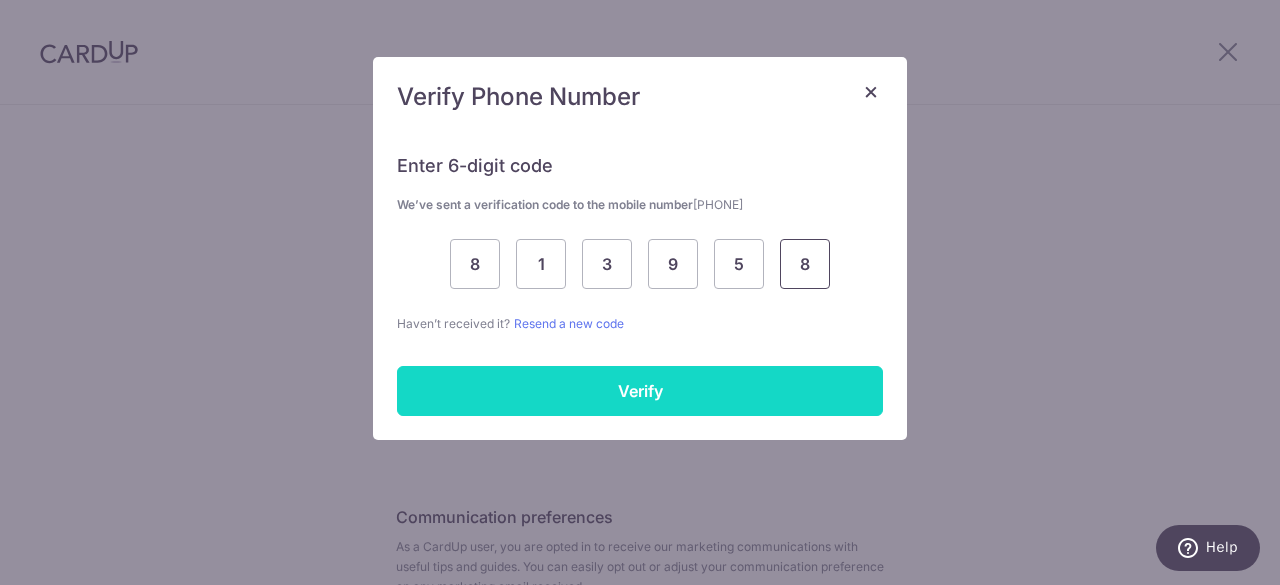 type on "8" 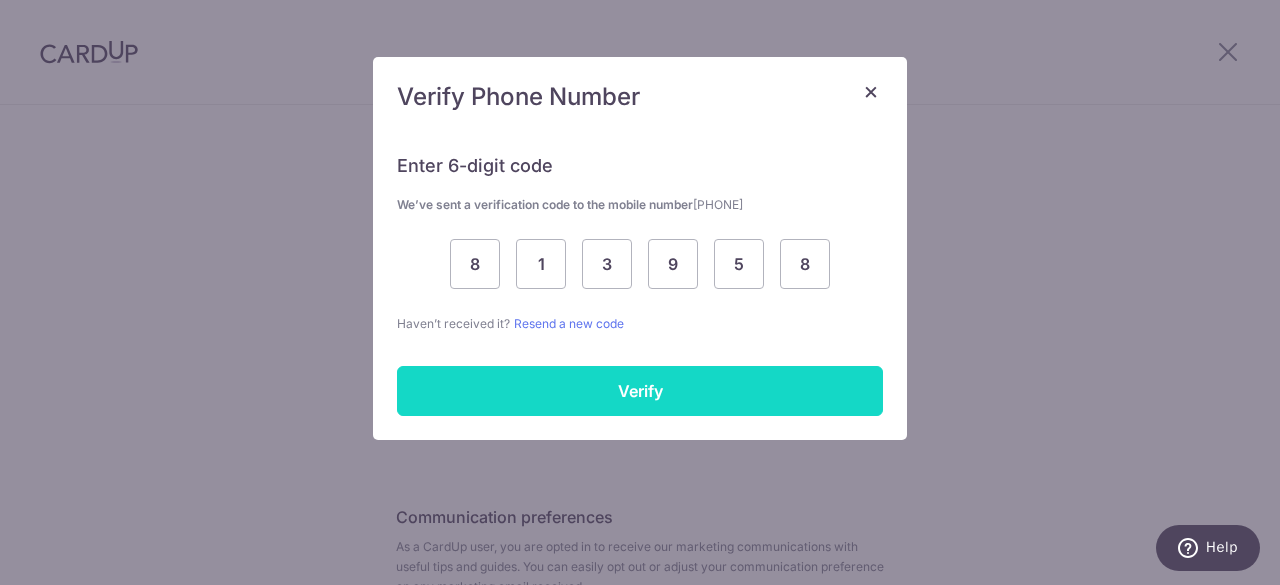 click on "Verify" at bounding box center (640, 391) 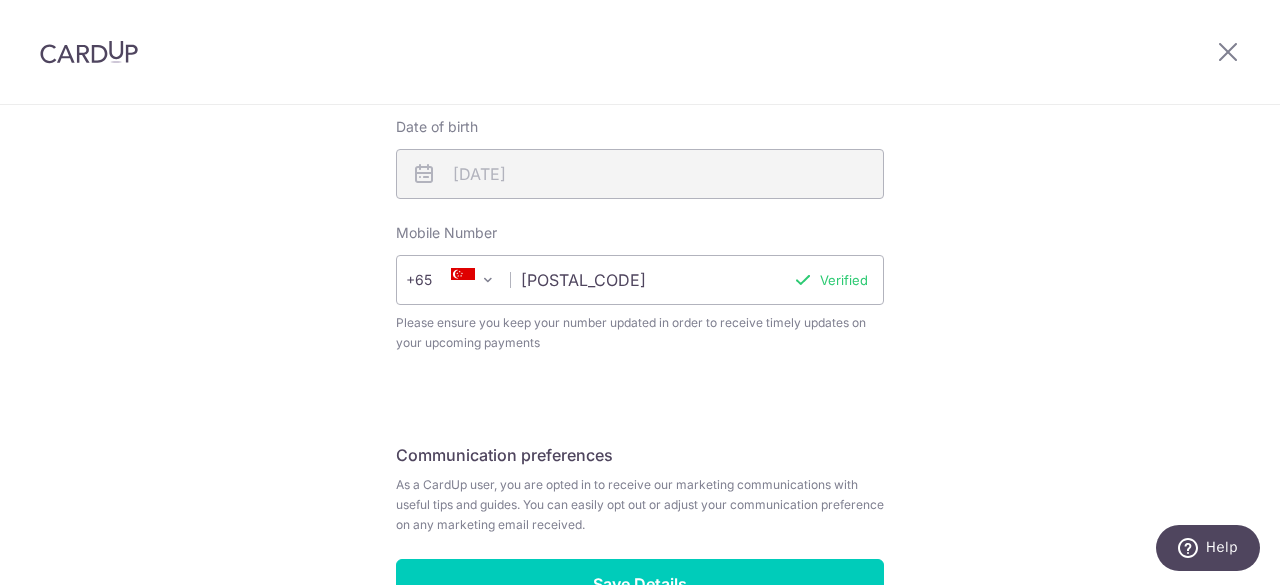 scroll, scrollTop: 895, scrollLeft: 0, axis: vertical 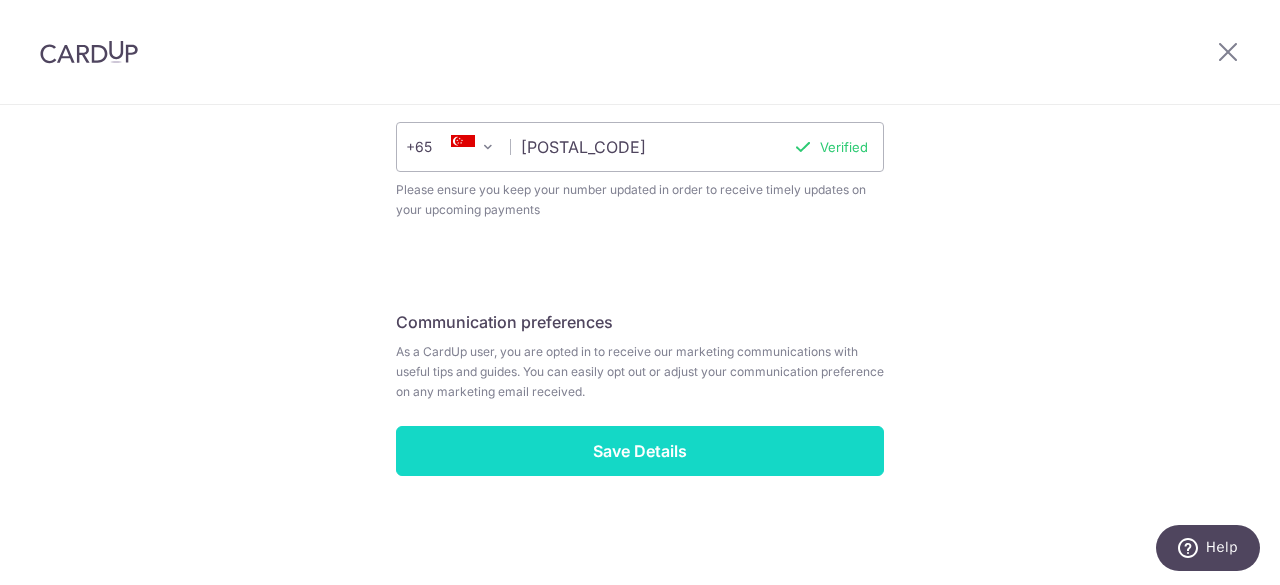 click on "Save Details" at bounding box center (640, 451) 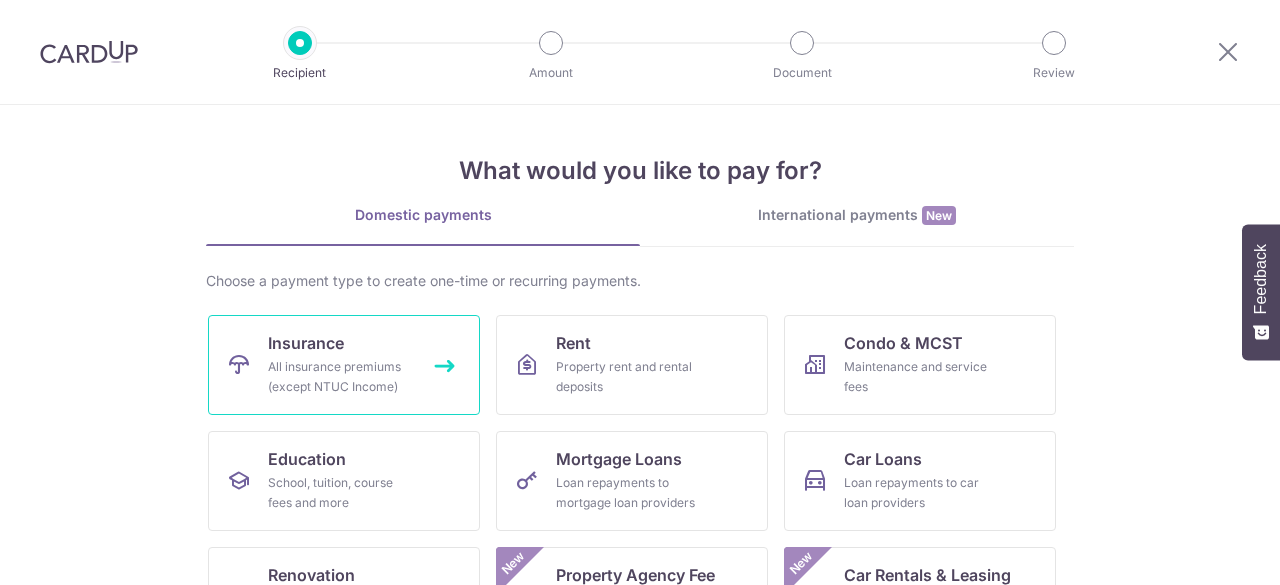 scroll, scrollTop: 0, scrollLeft: 0, axis: both 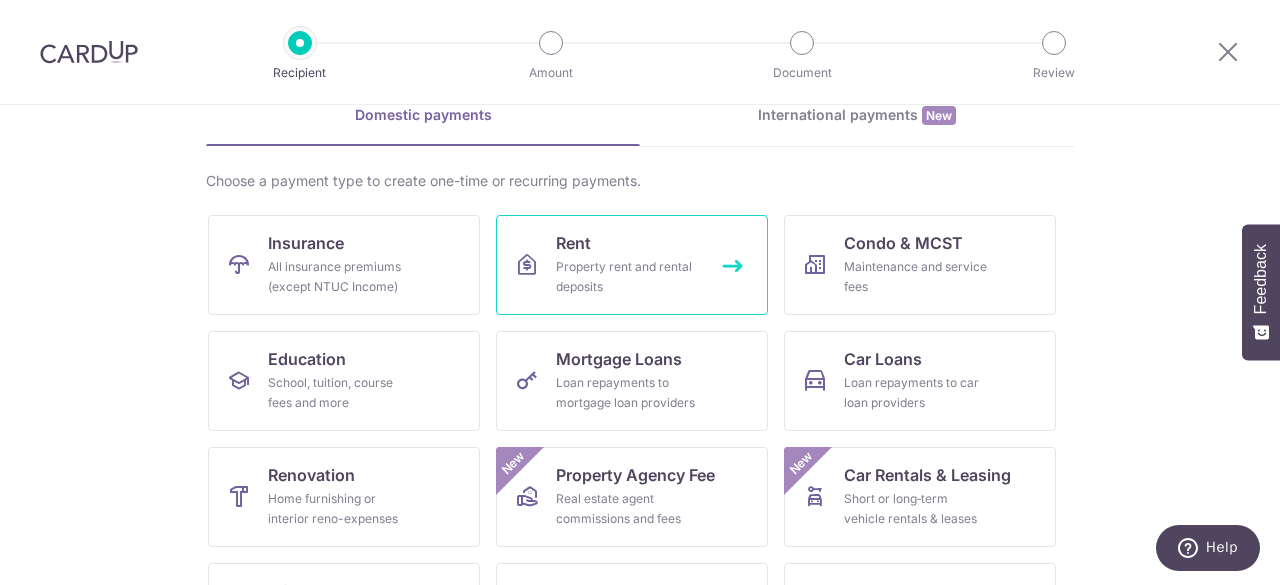 click on "Rent Property rent and rental deposits" at bounding box center [632, 265] 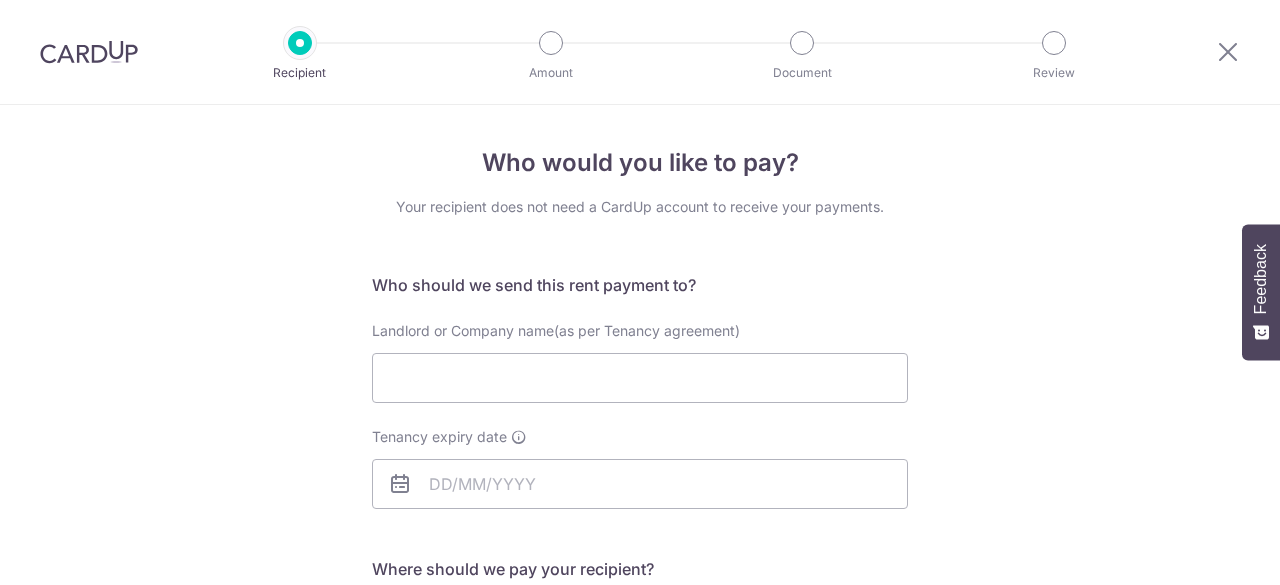 scroll, scrollTop: 0, scrollLeft: 0, axis: both 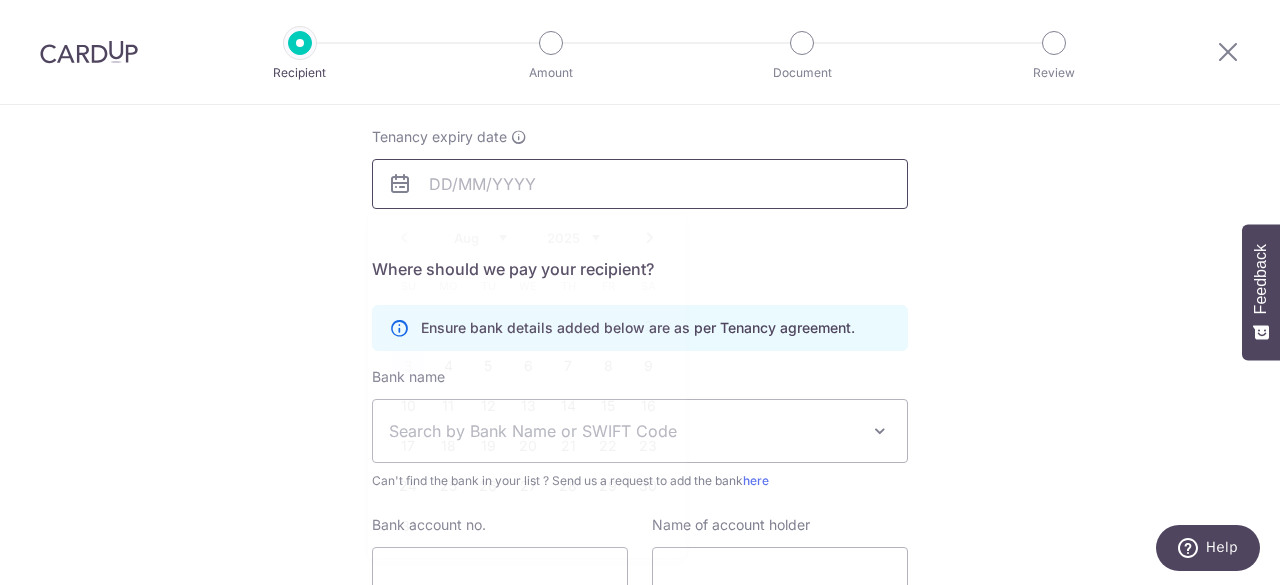 click on "Tenancy expiry date" at bounding box center (640, 184) 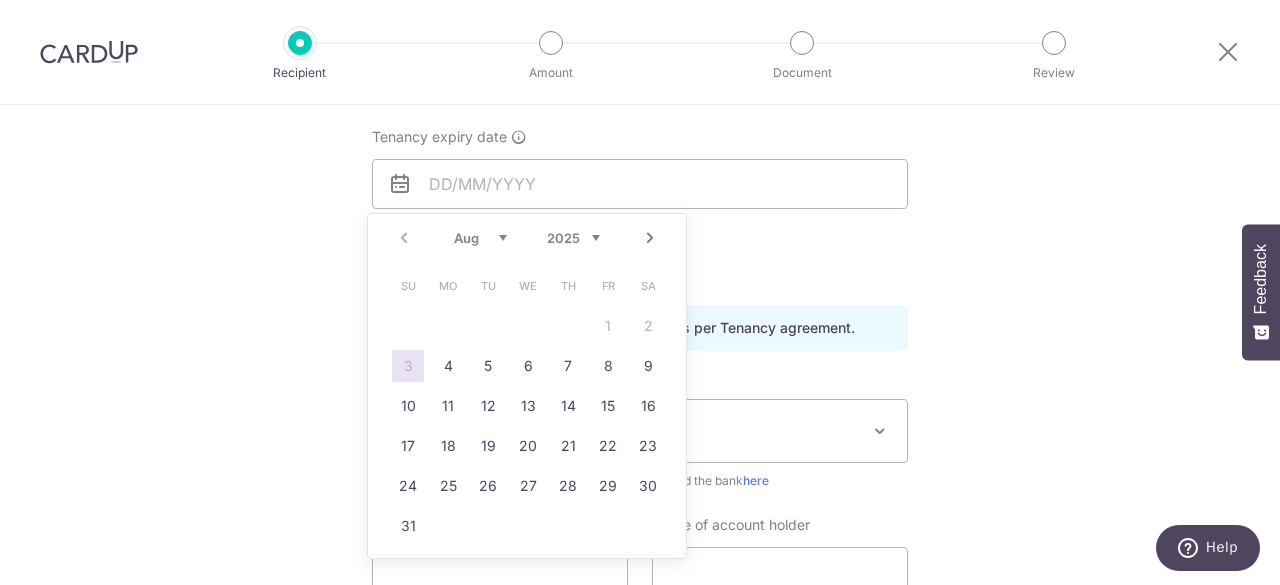 click on "Who would you like to pay?
Your recipient does not need a CardUp account to receive your payments.
Who should we send this rent payment to?
Landlord or Company name(as per Tenancy agreement)
Tenancy expiry date
Translation missing: en.no key
URL
Telephone" at bounding box center [640, 281] 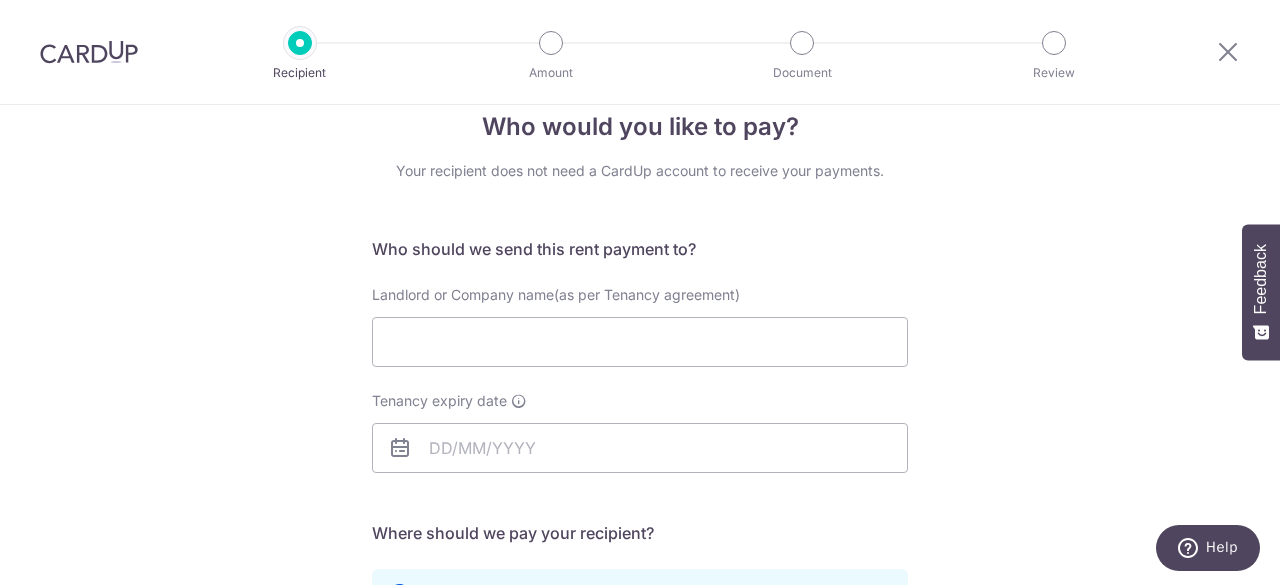 scroll, scrollTop: 0, scrollLeft: 0, axis: both 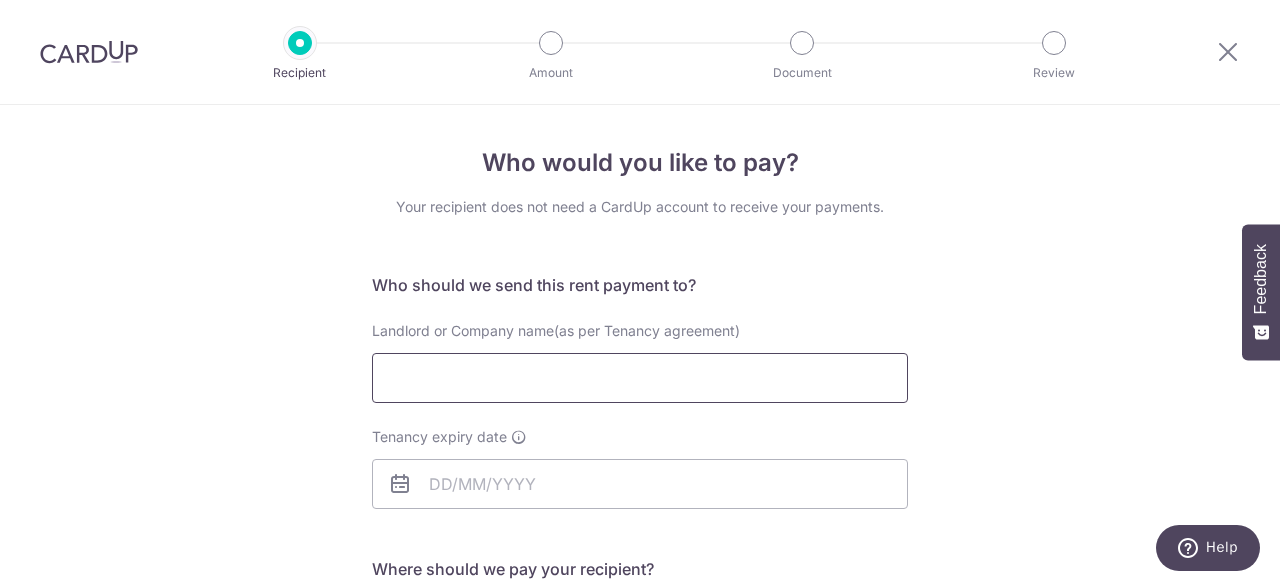 click on "Landlord or Company name(as per Tenancy agreement)" at bounding box center [640, 378] 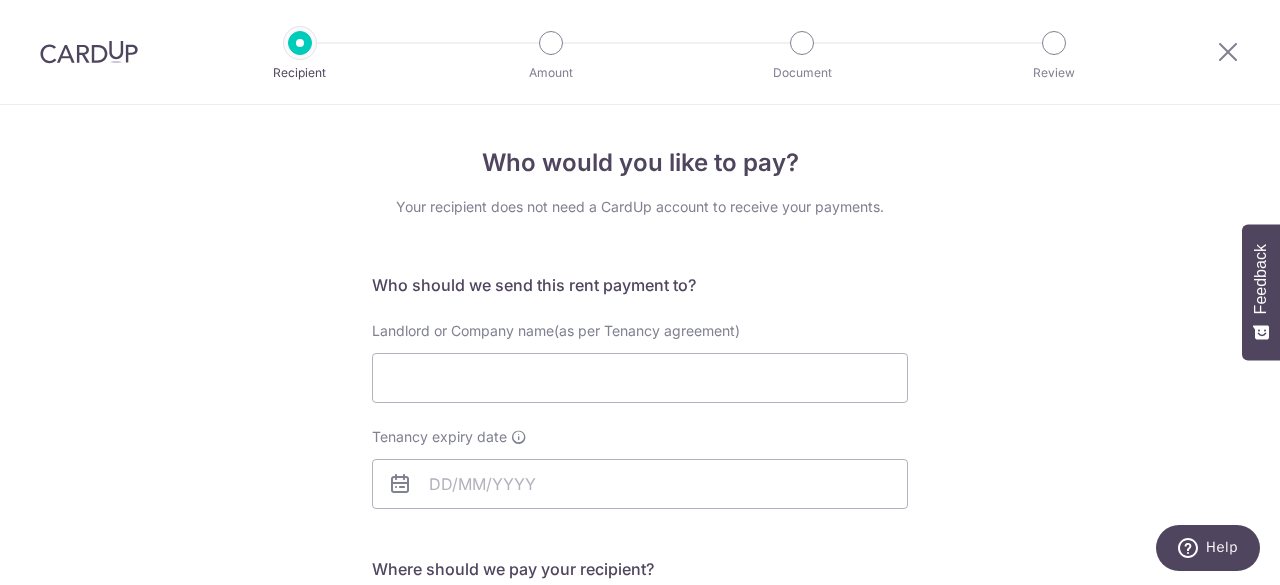 click at bounding box center (89, 52) 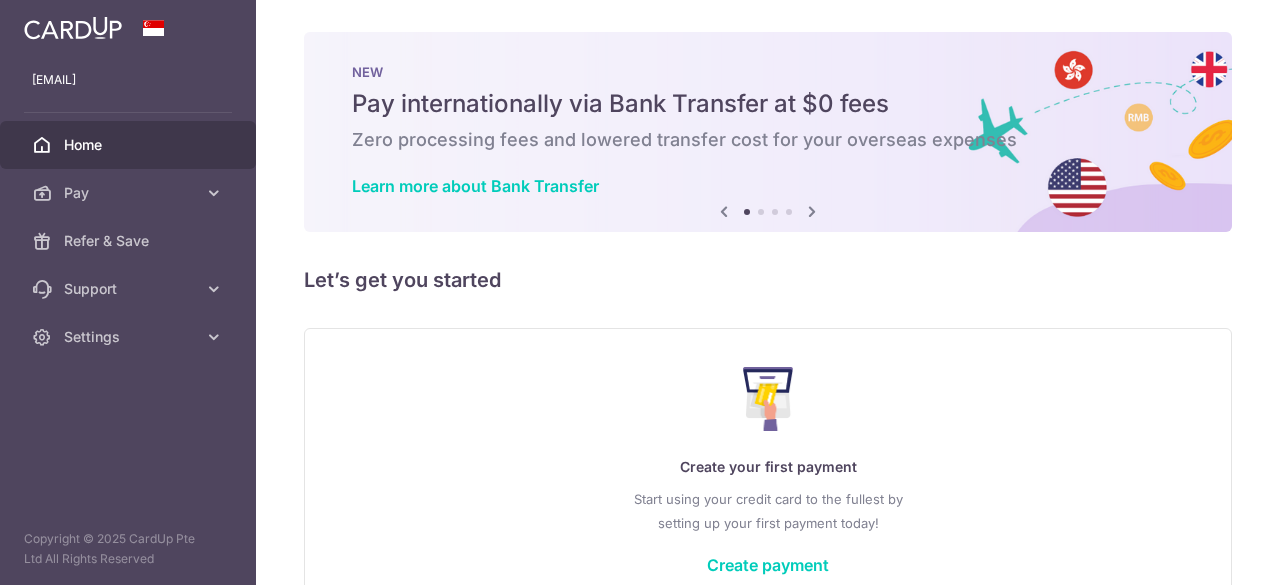 scroll, scrollTop: 0, scrollLeft: 0, axis: both 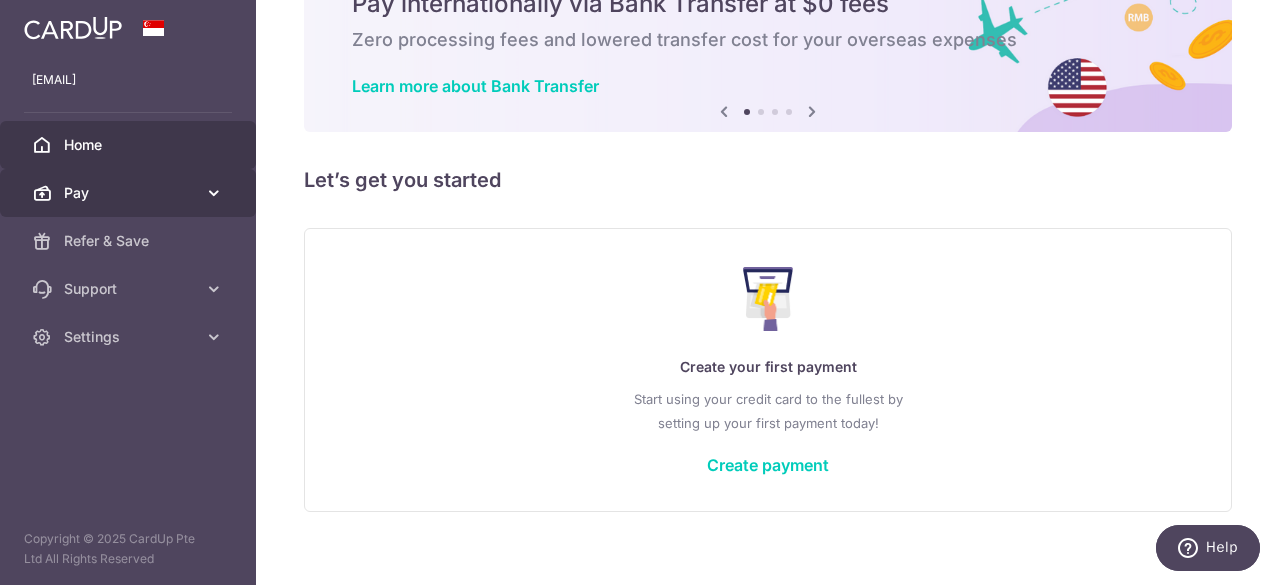 click on "Pay" at bounding box center [130, 193] 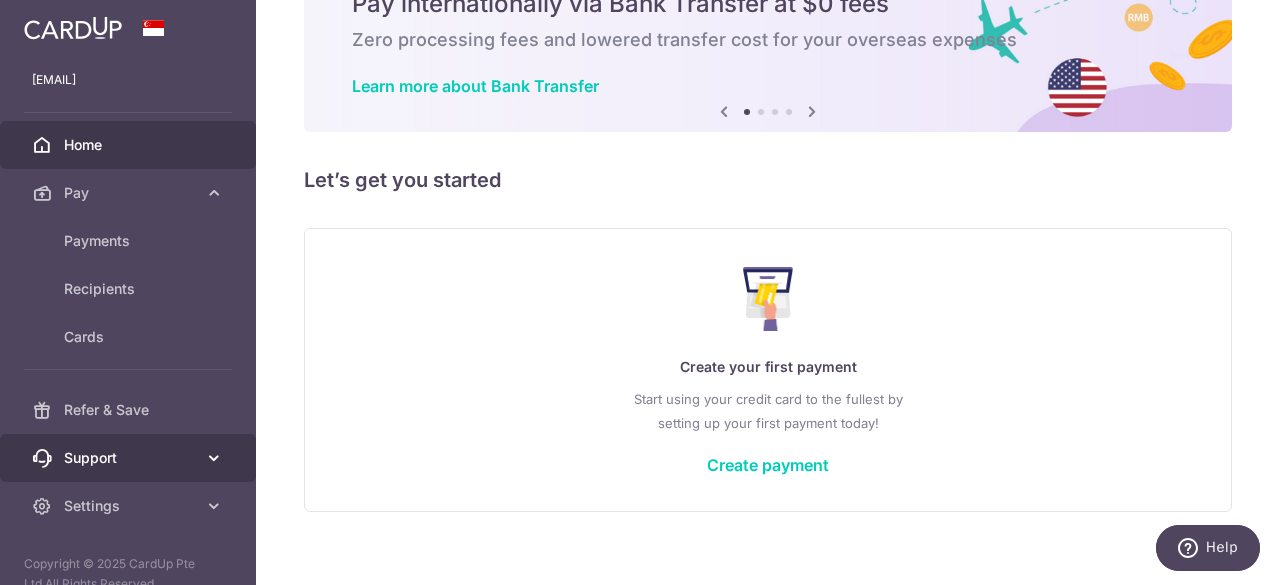 click on "Support" at bounding box center (130, 458) 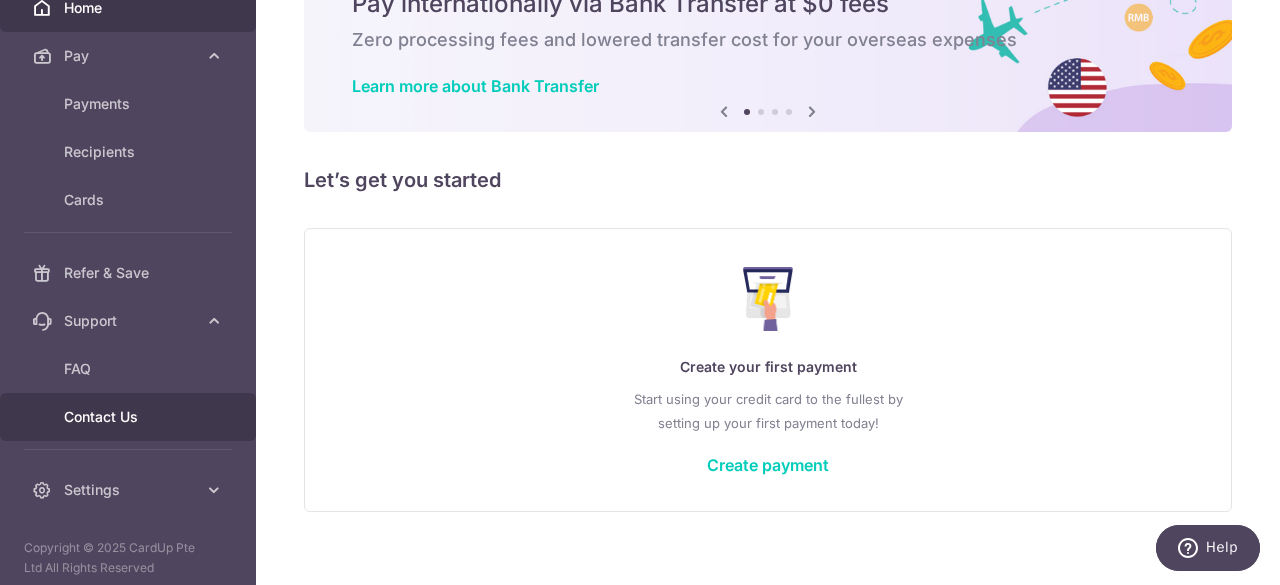 scroll, scrollTop: 144, scrollLeft: 0, axis: vertical 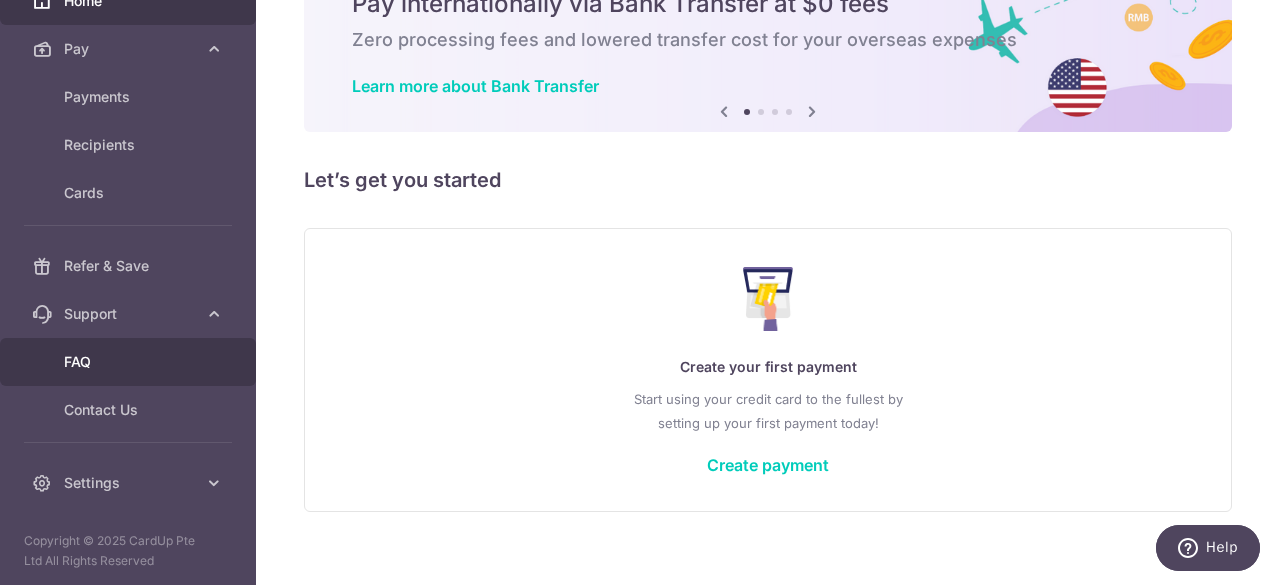 click on "FAQ" at bounding box center (130, 362) 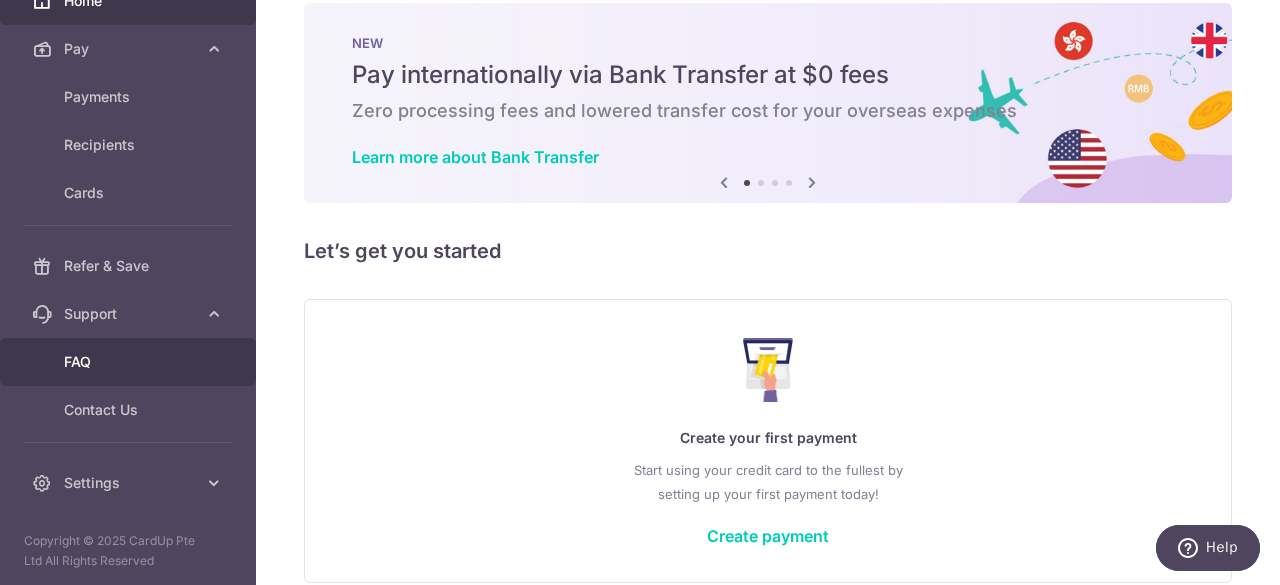 scroll, scrollTop: 0, scrollLeft: 0, axis: both 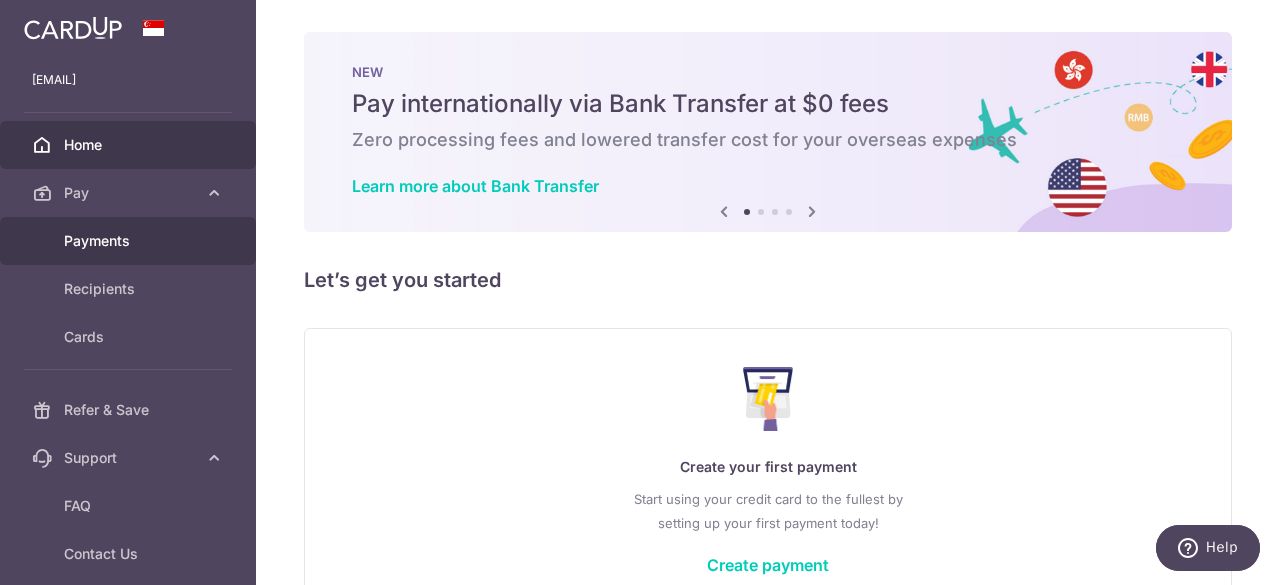 click on "Payments" at bounding box center [130, 241] 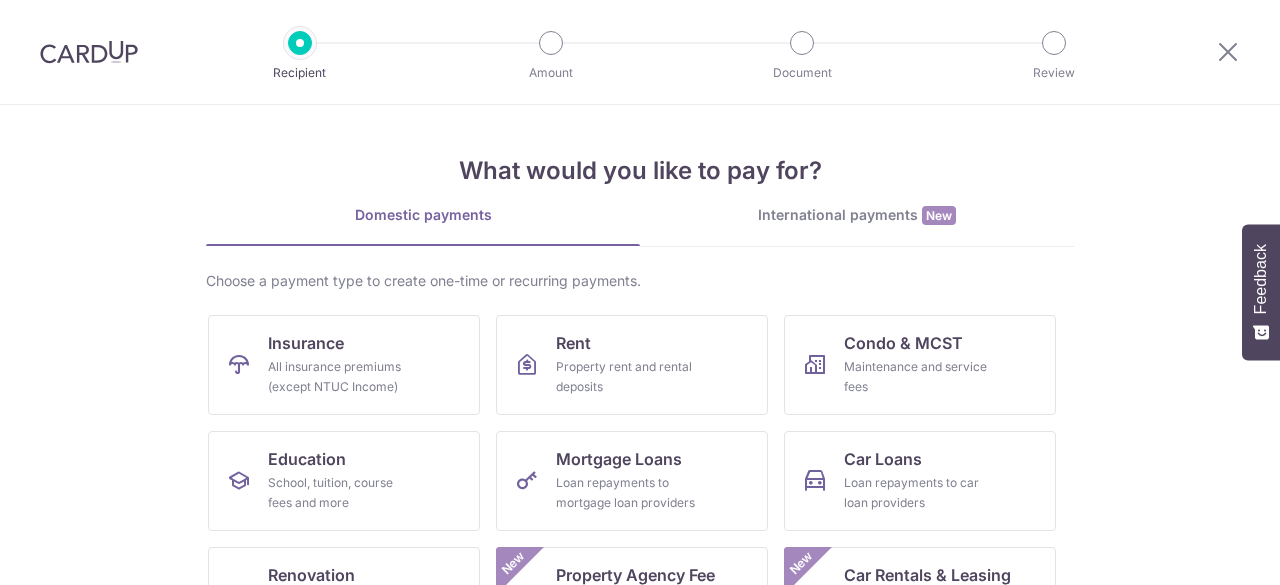 scroll, scrollTop: 0, scrollLeft: 0, axis: both 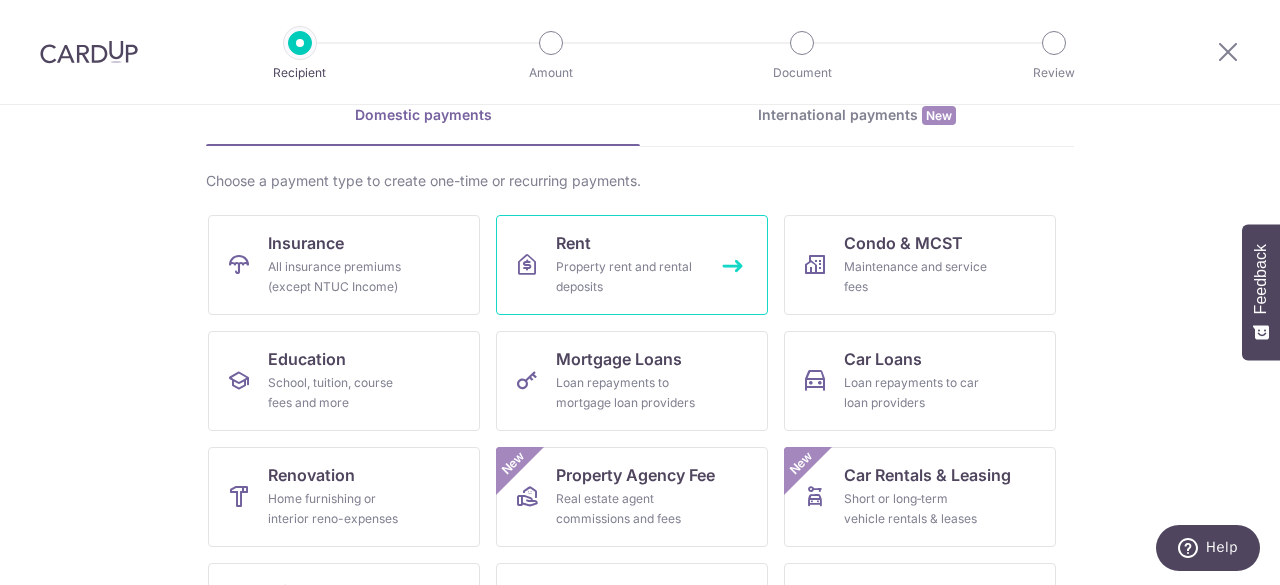 click on "Rent Property rent and rental deposits" at bounding box center (632, 265) 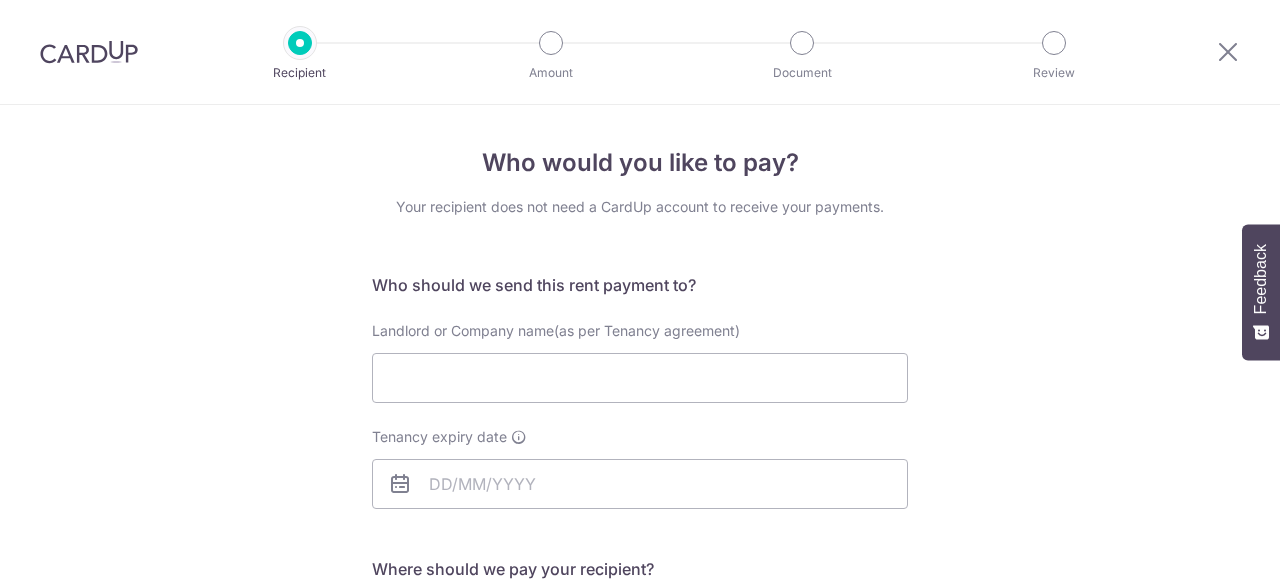 scroll, scrollTop: 0, scrollLeft: 0, axis: both 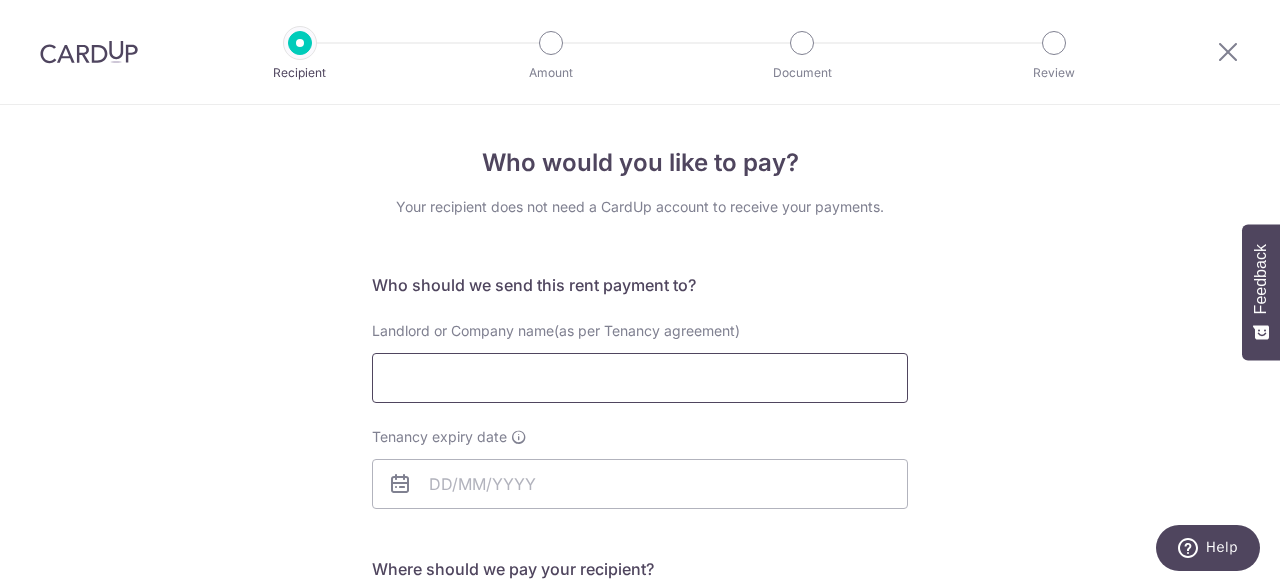 click on "Landlord or Company name(as per Tenancy agreement)" at bounding box center (640, 378) 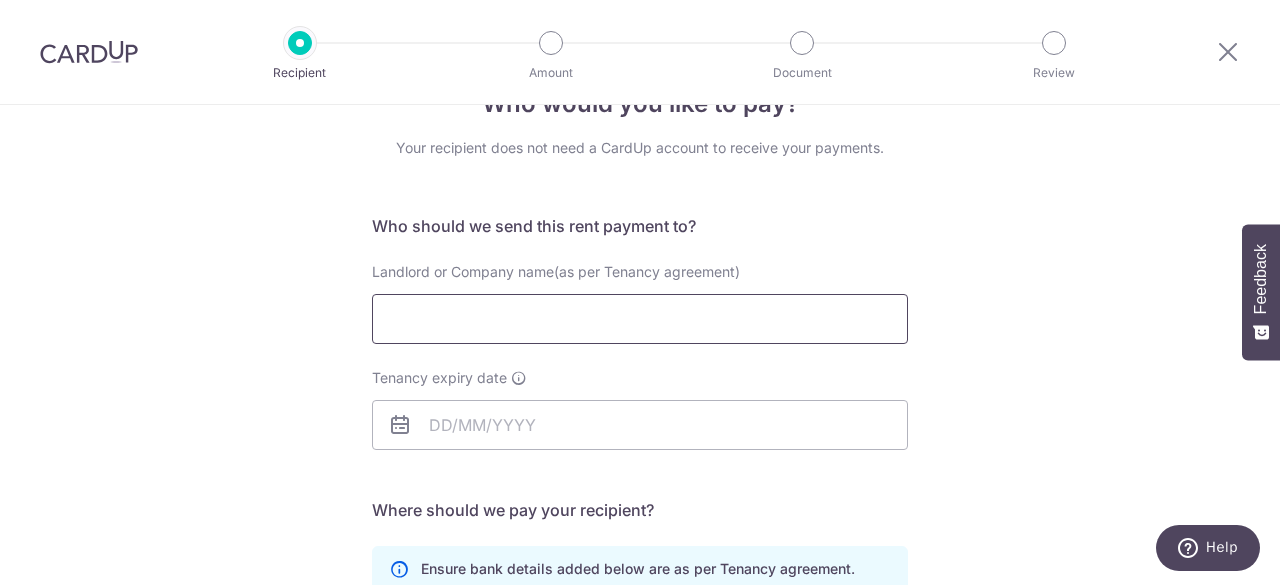 scroll, scrollTop: 100, scrollLeft: 0, axis: vertical 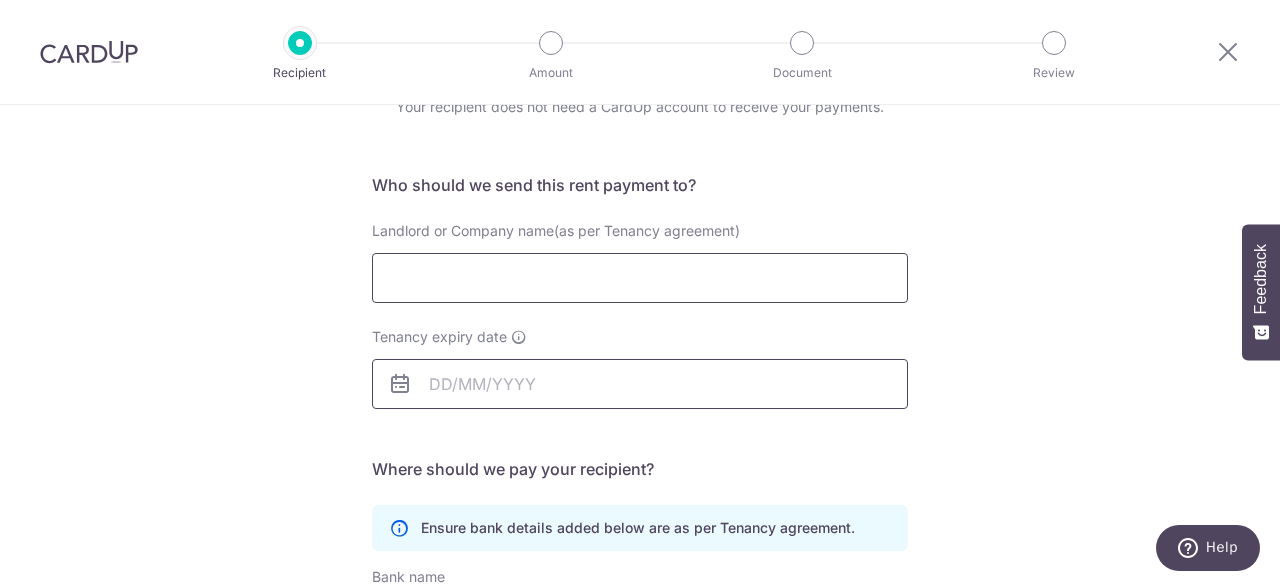 click on "Tenancy expiry date" at bounding box center (640, 384) 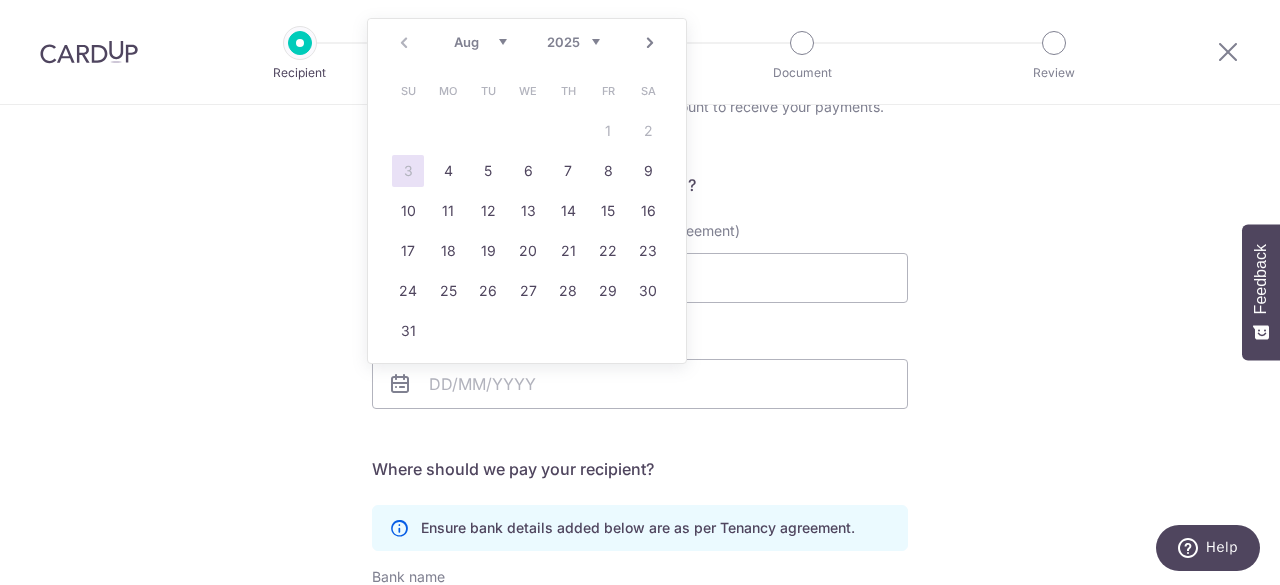 click on "Next" at bounding box center [650, 43] 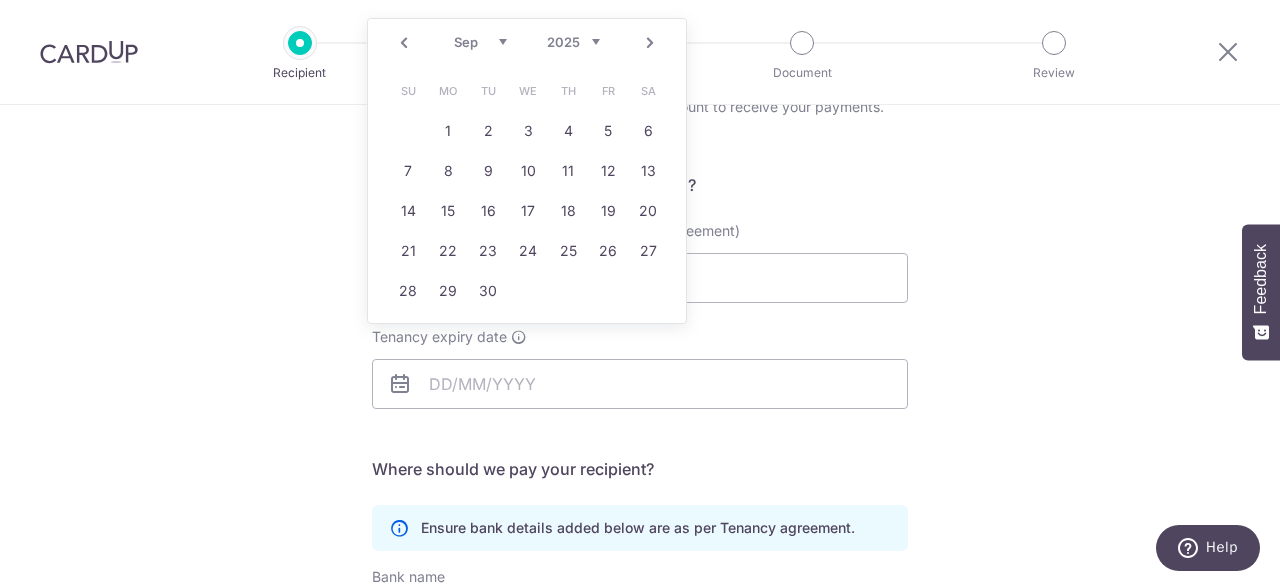 click on "Next" at bounding box center (650, 43) 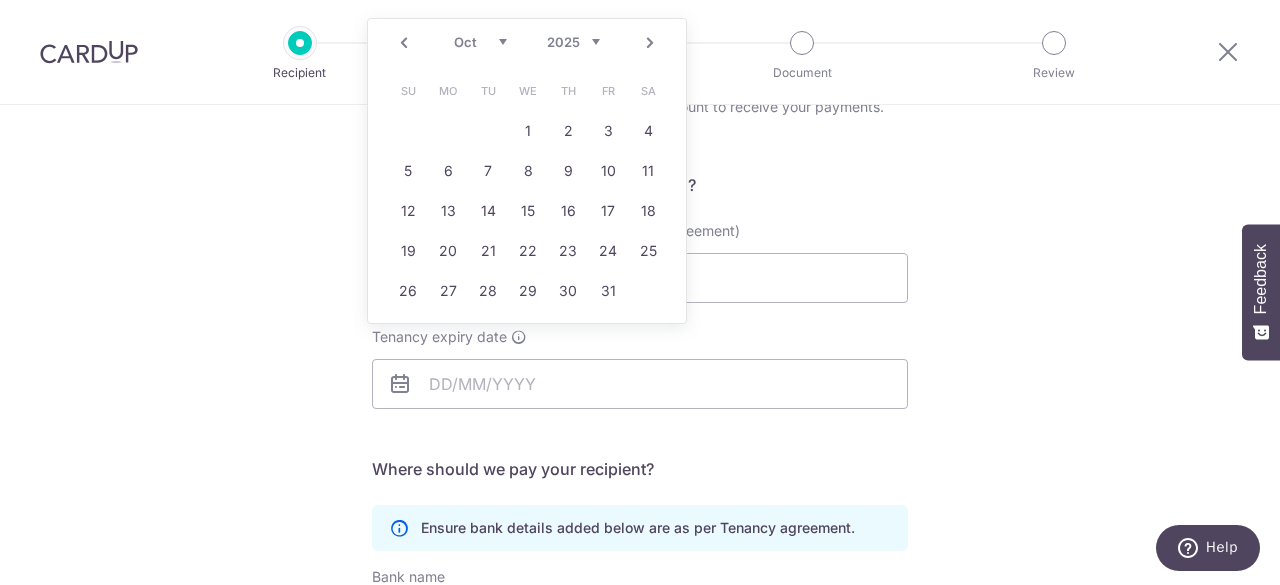 click on "Next" at bounding box center (650, 43) 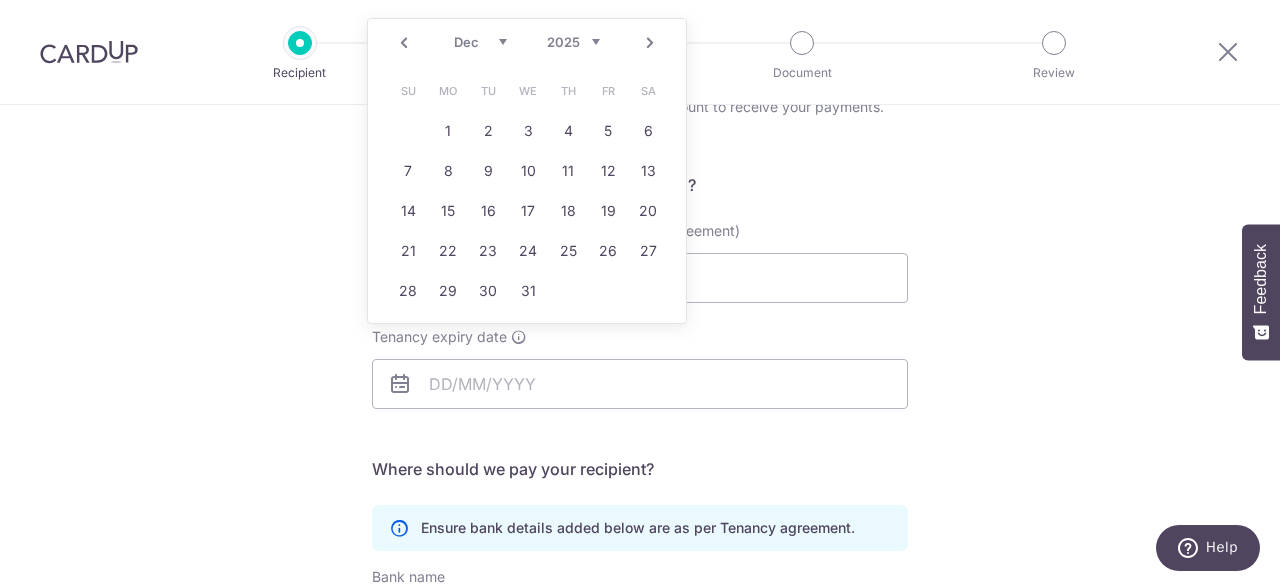 click on "Next" at bounding box center (650, 43) 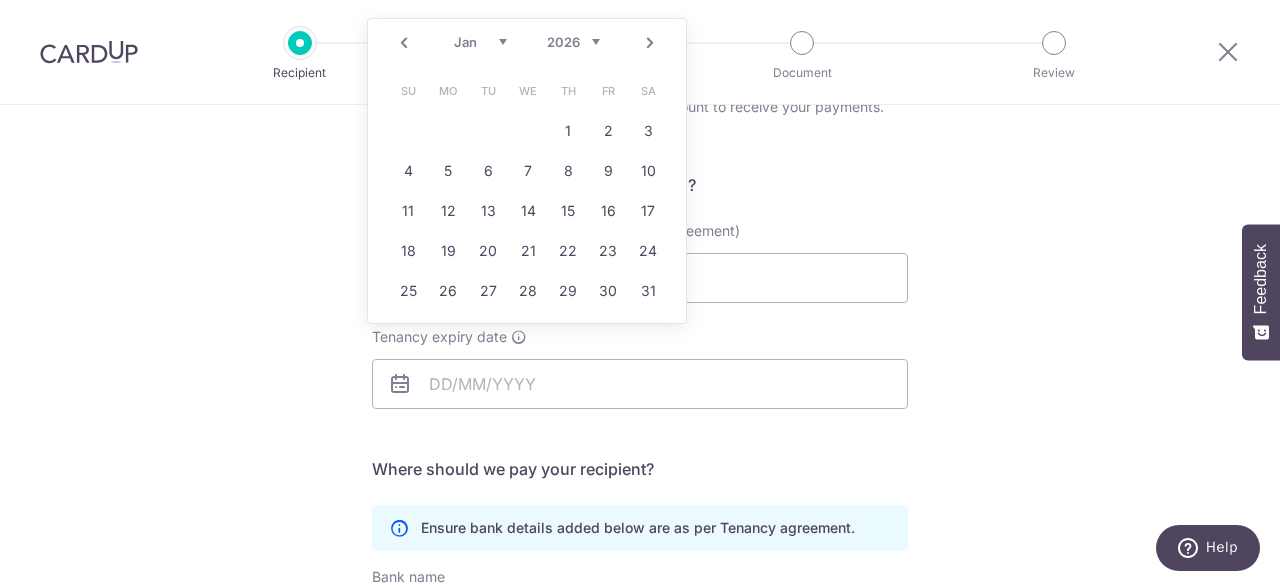 click on "Next" at bounding box center [650, 43] 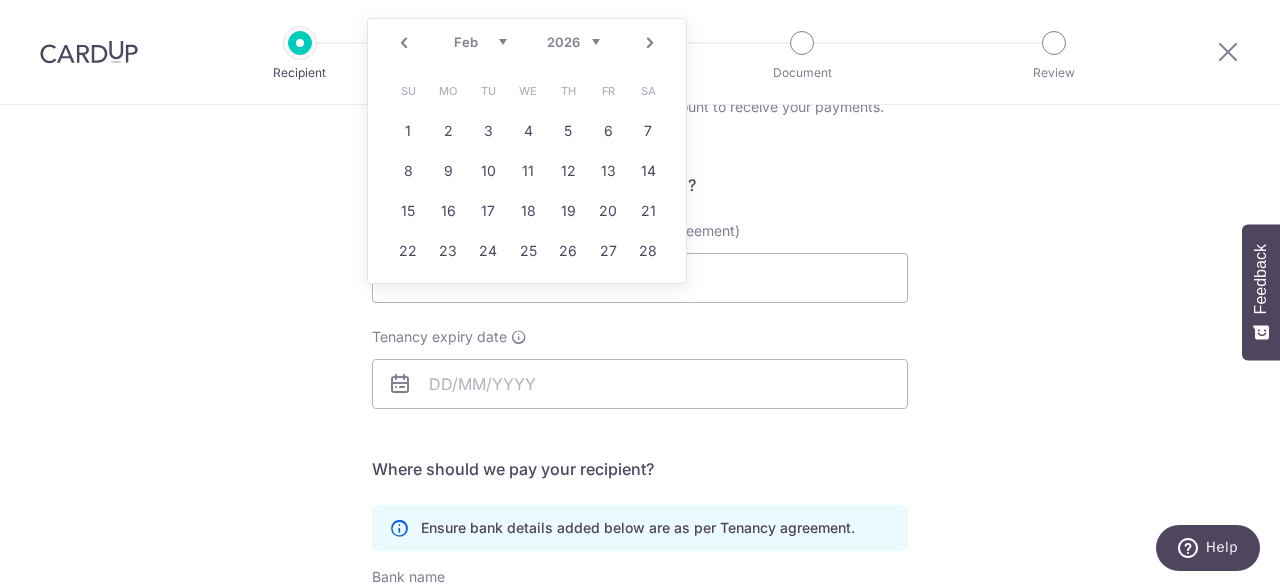 click on "Next" at bounding box center (650, 43) 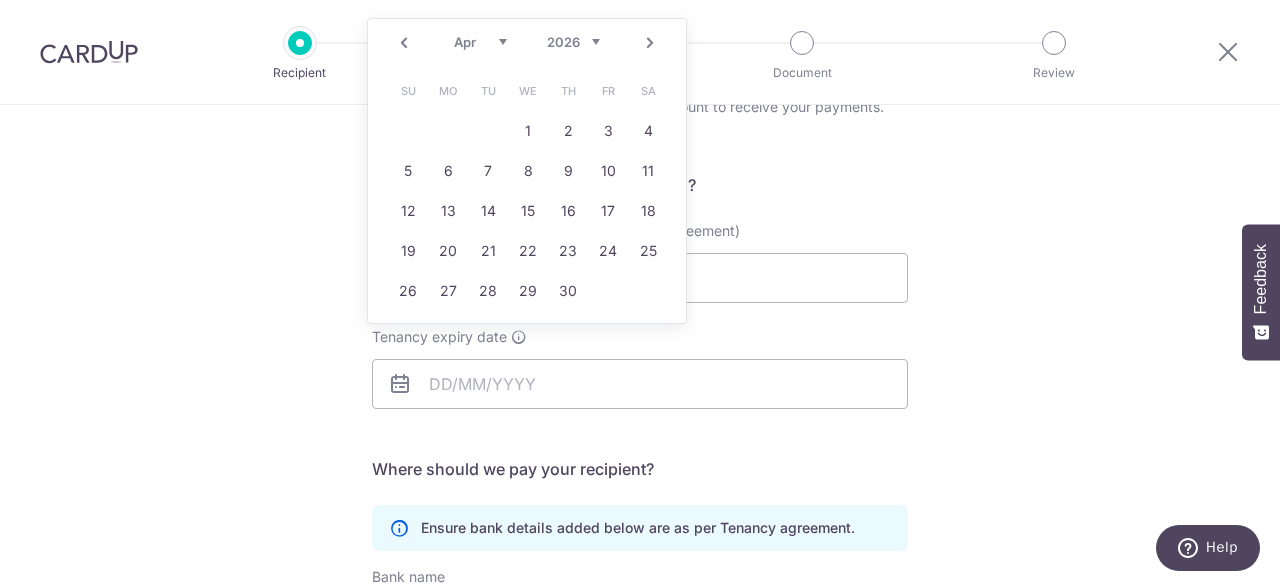 click on "Next" at bounding box center [650, 43] 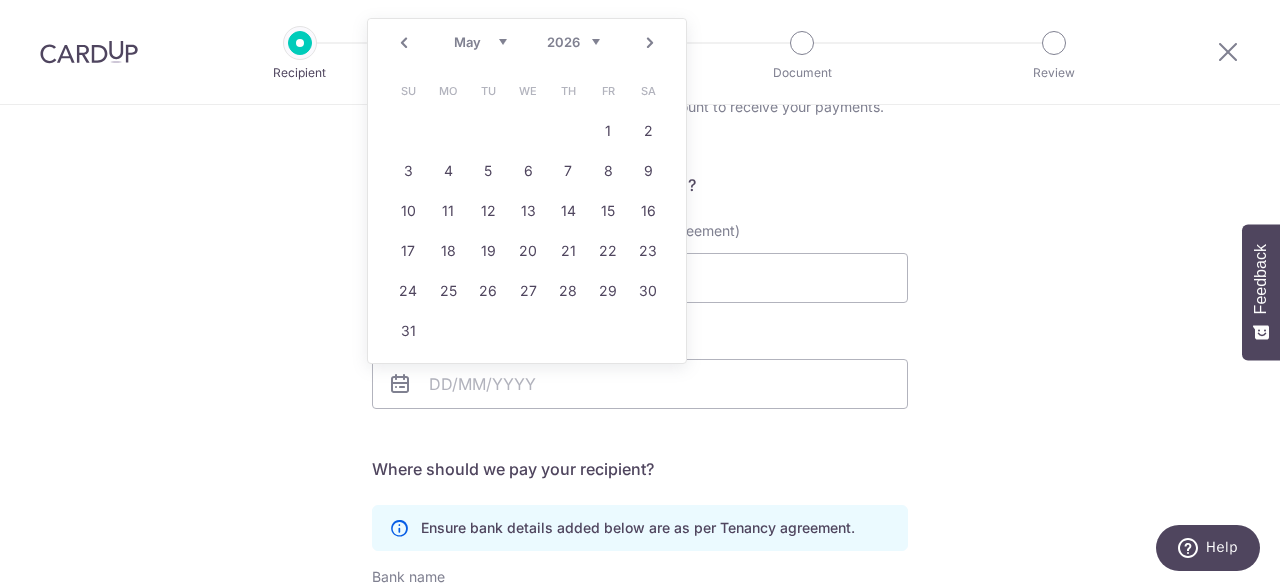 click on "Next" at bounding box center (650, 43) 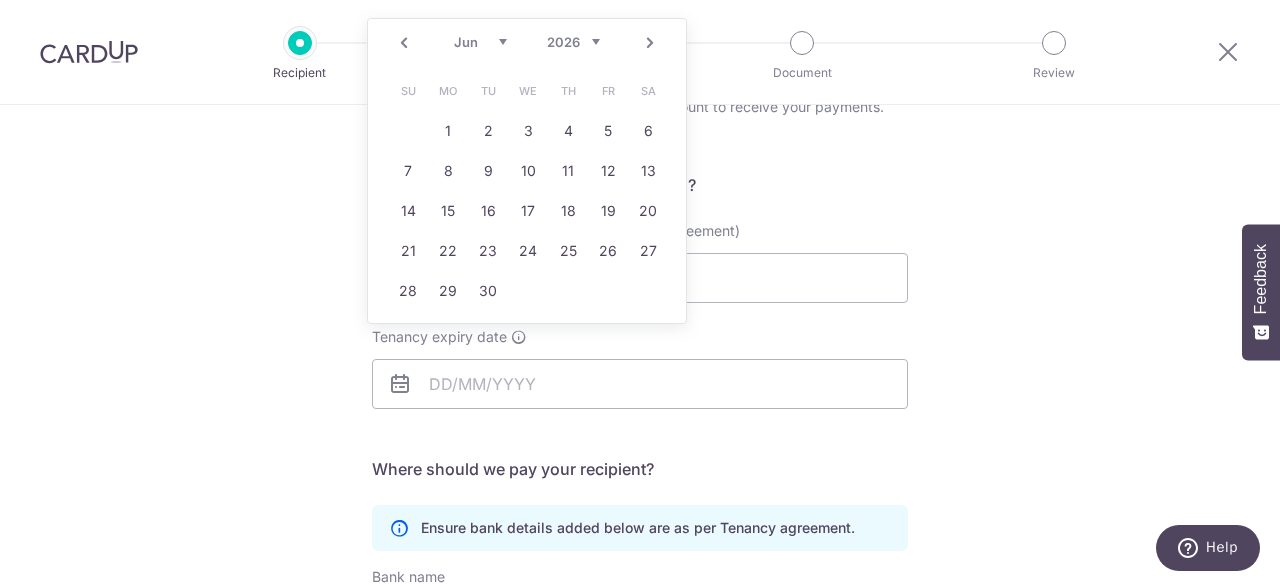 click on "Next" at bounding box center (650, 43) 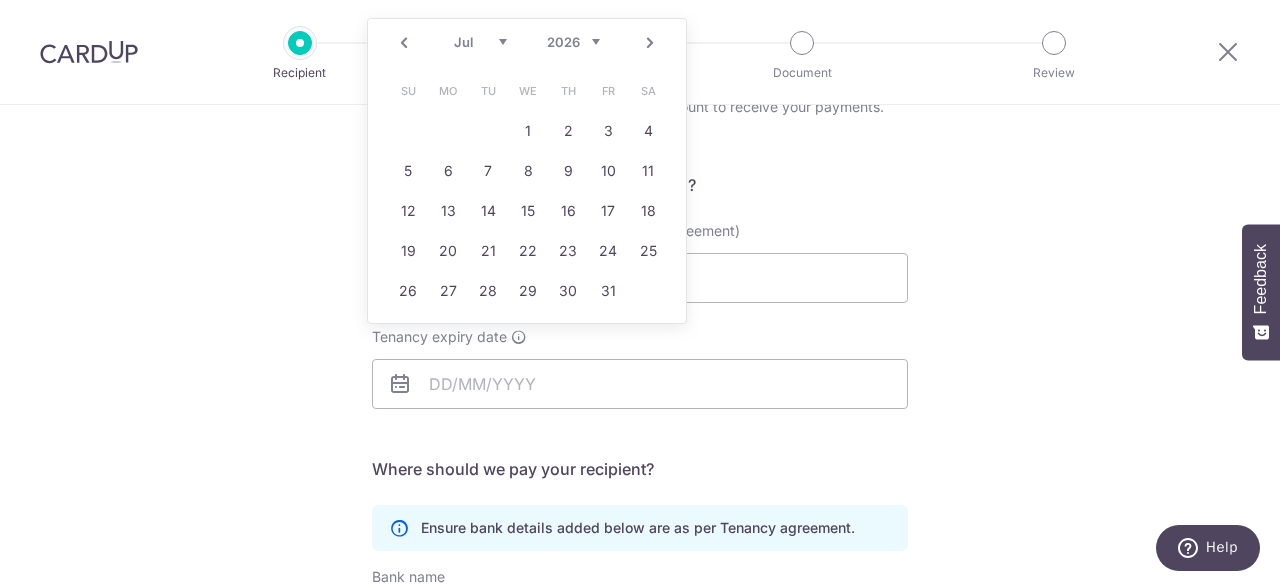 click on "Next" at bounding box center (650, 43) 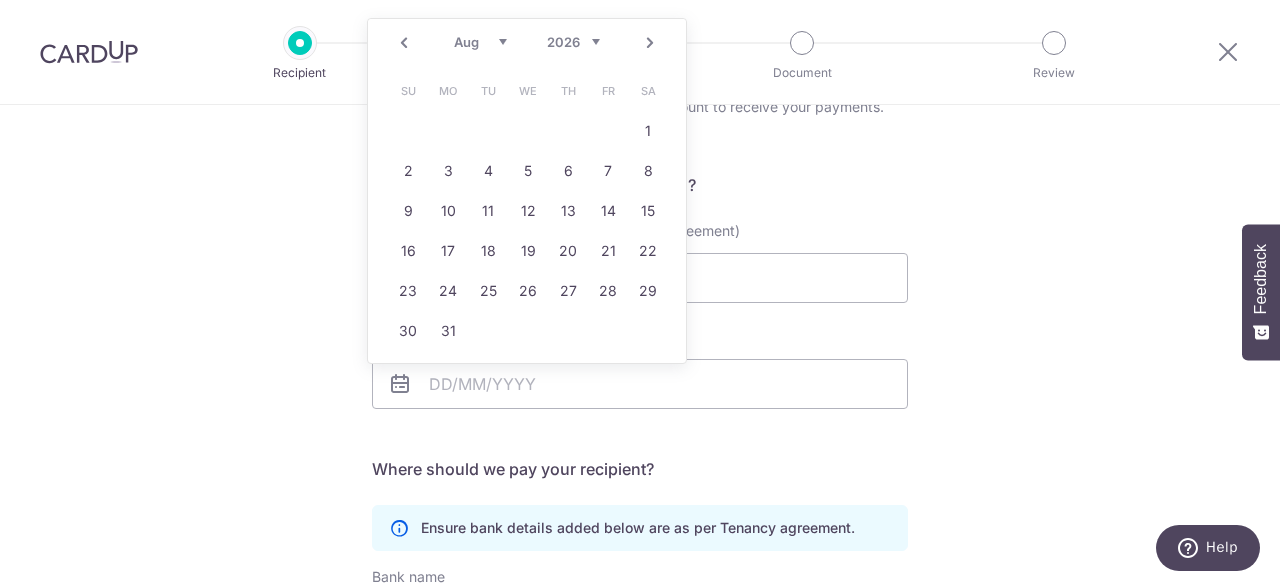 click on "Next" at bounding box center [650, 43] 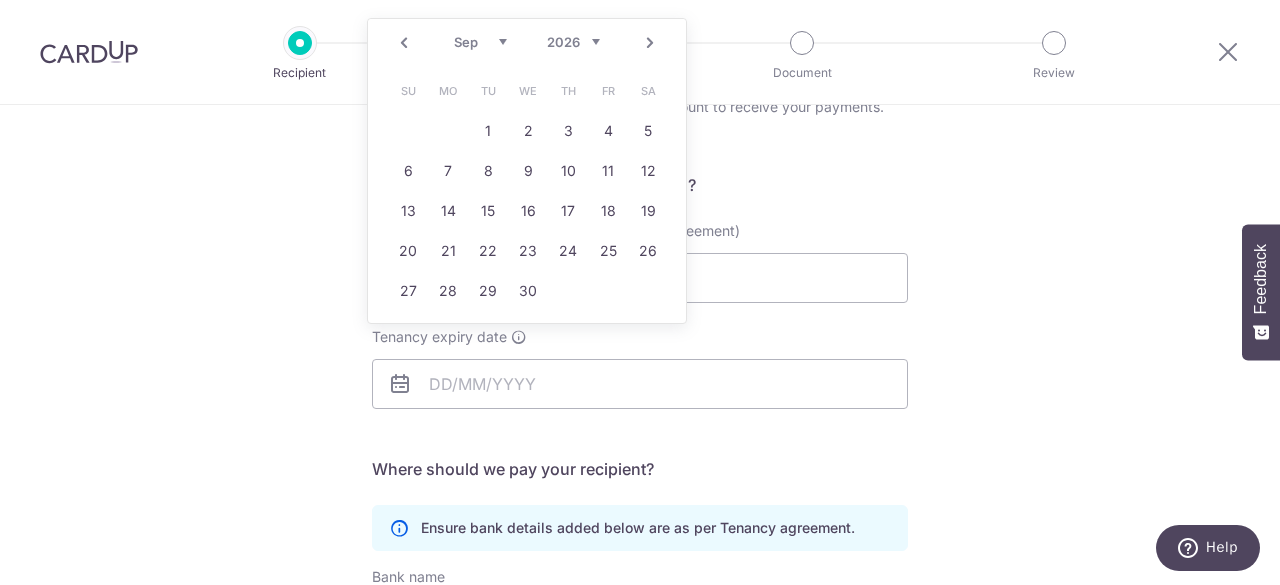 click on "Next" at bounding box center (650, 43) 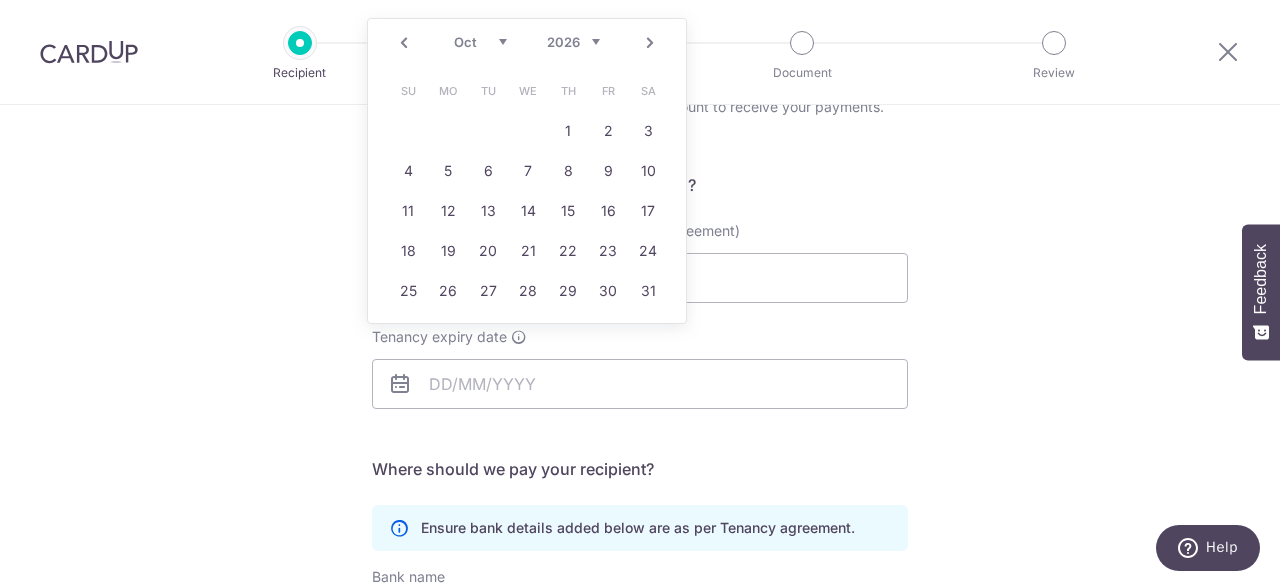 click on "Next" at bounding box center [650, 43] 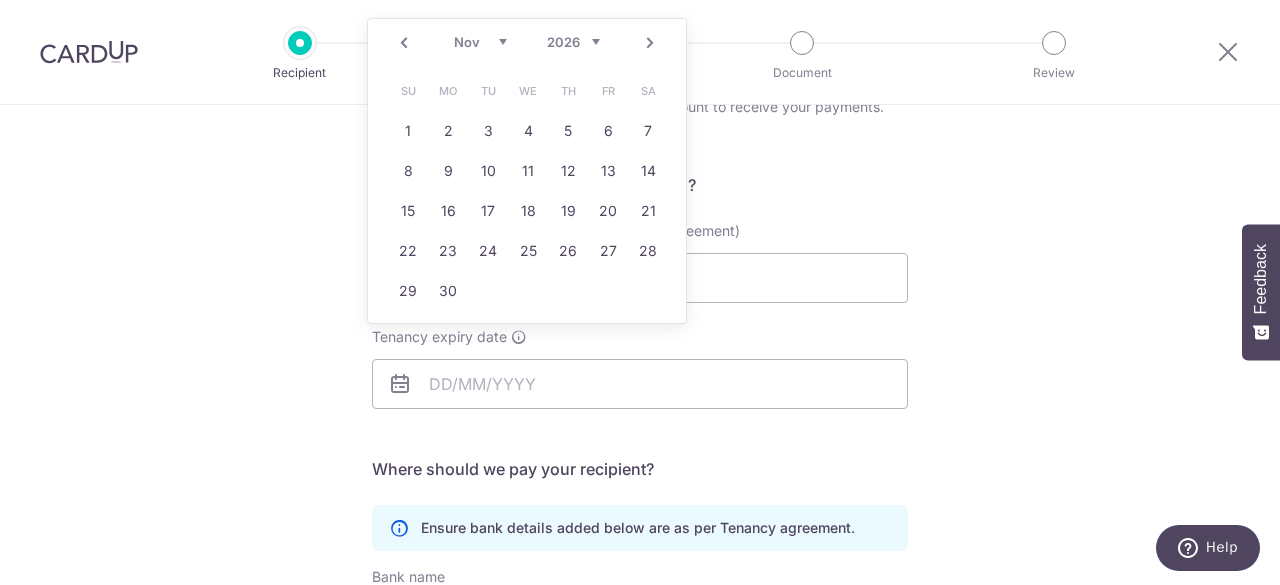 click on "Next" at bounding box center (650, 43) 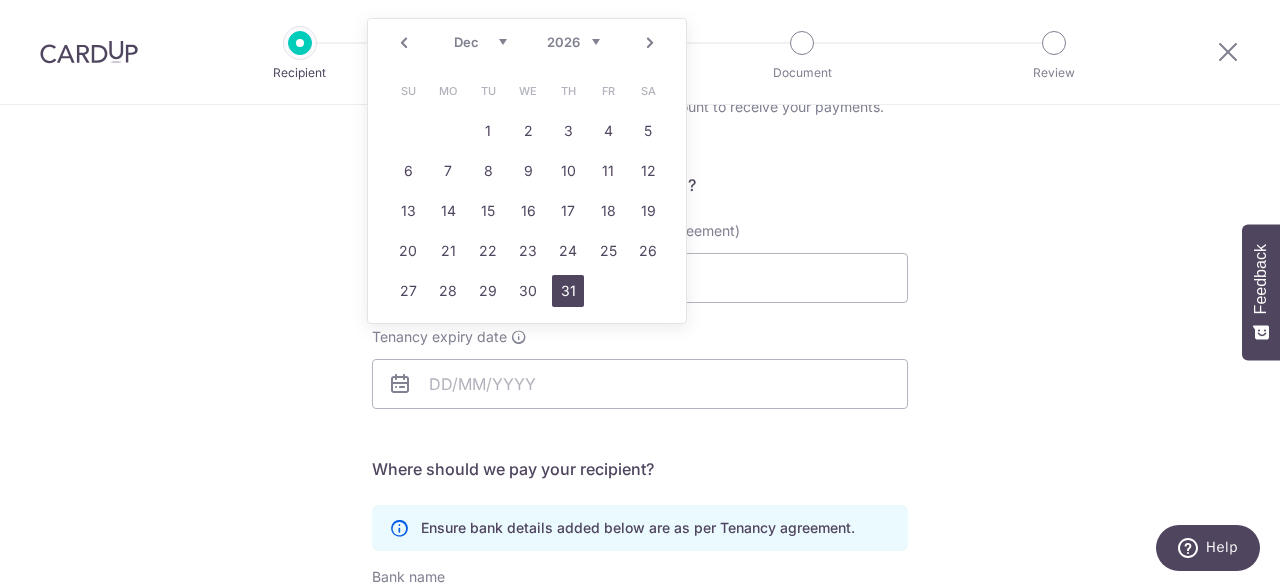 click on "31" at bounding box center [568, 291] 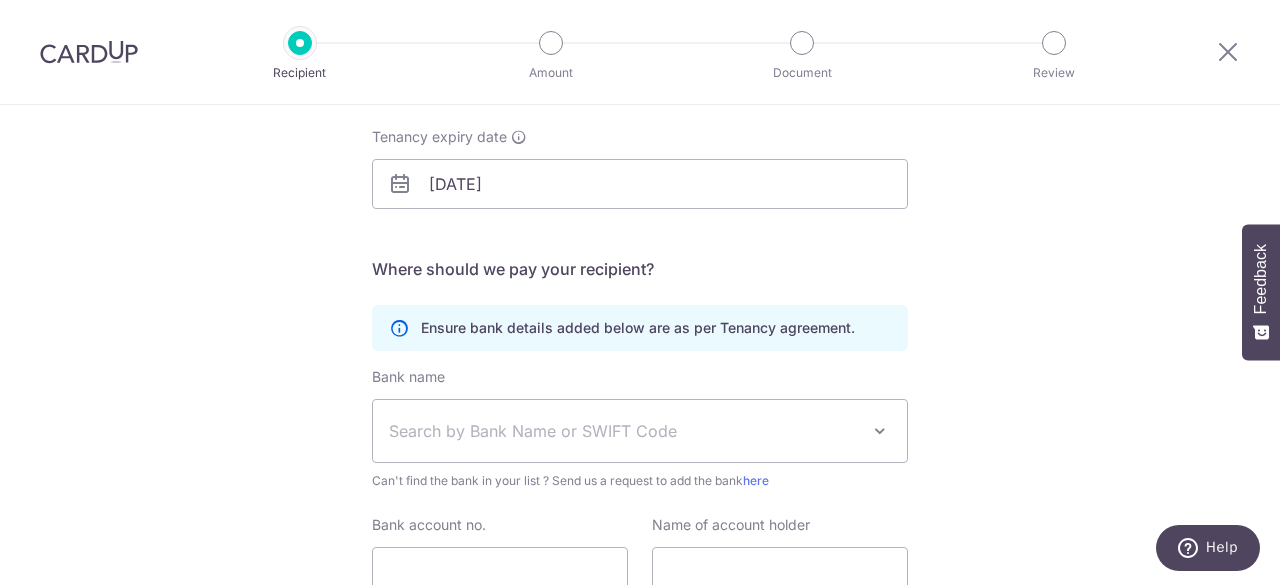 scroll, scrollTop: 400, scrollLeft: 0, axis: vertical 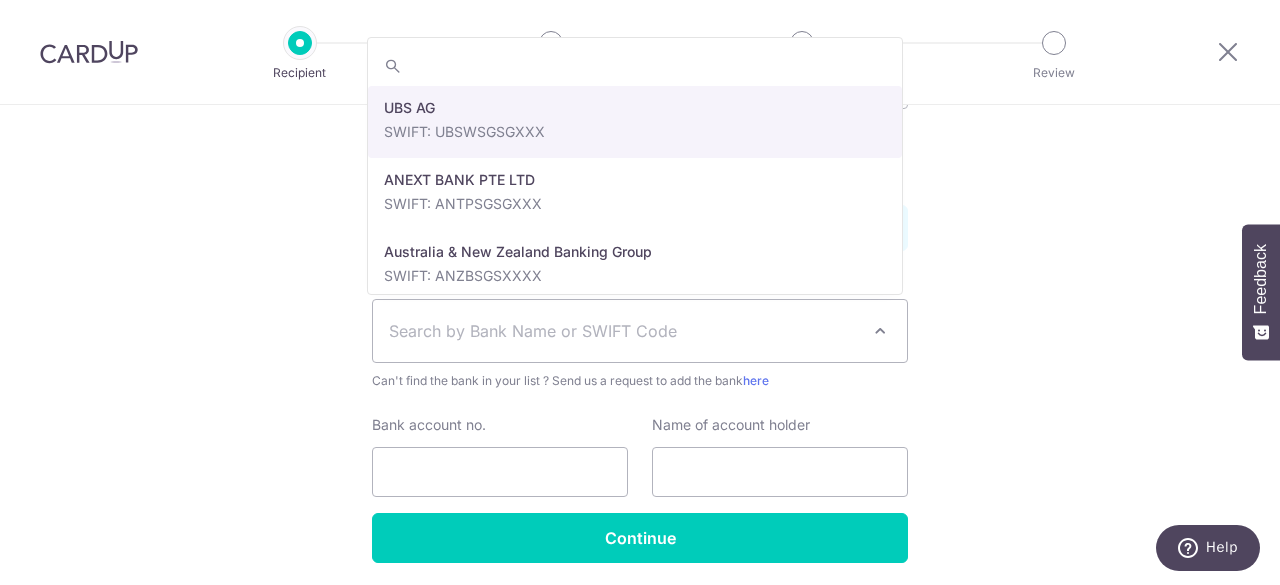 click on "Search by Bank Name or SWIFT Code" at bounding box center [640, 331] 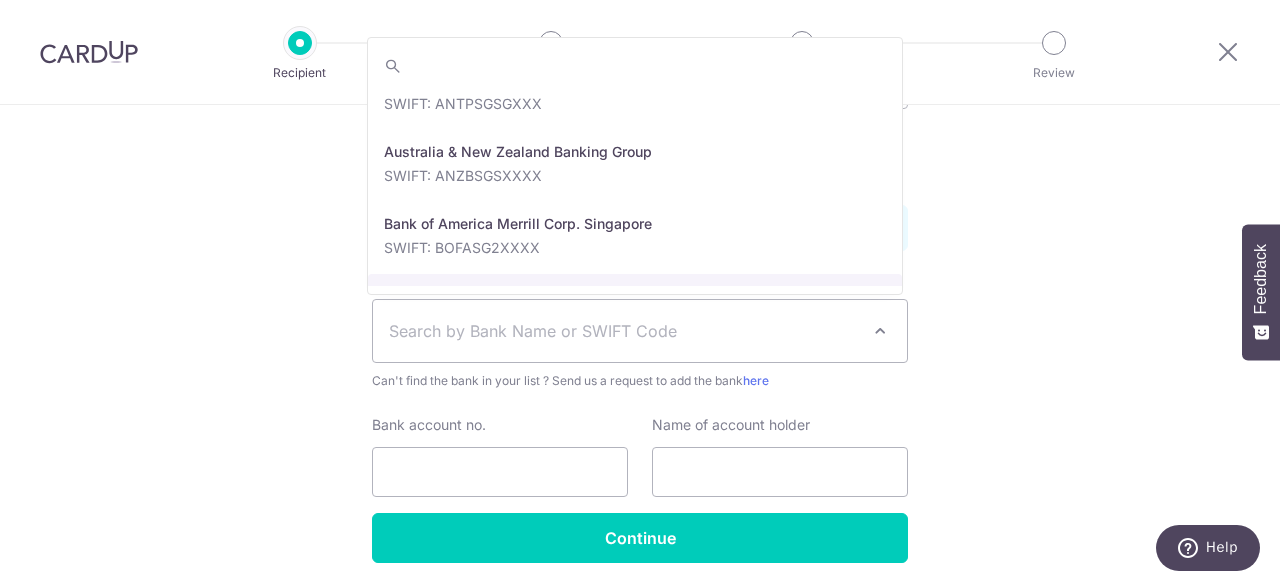 scroll, scrollTop: 400, scrollLeft: 0, axis: vertical 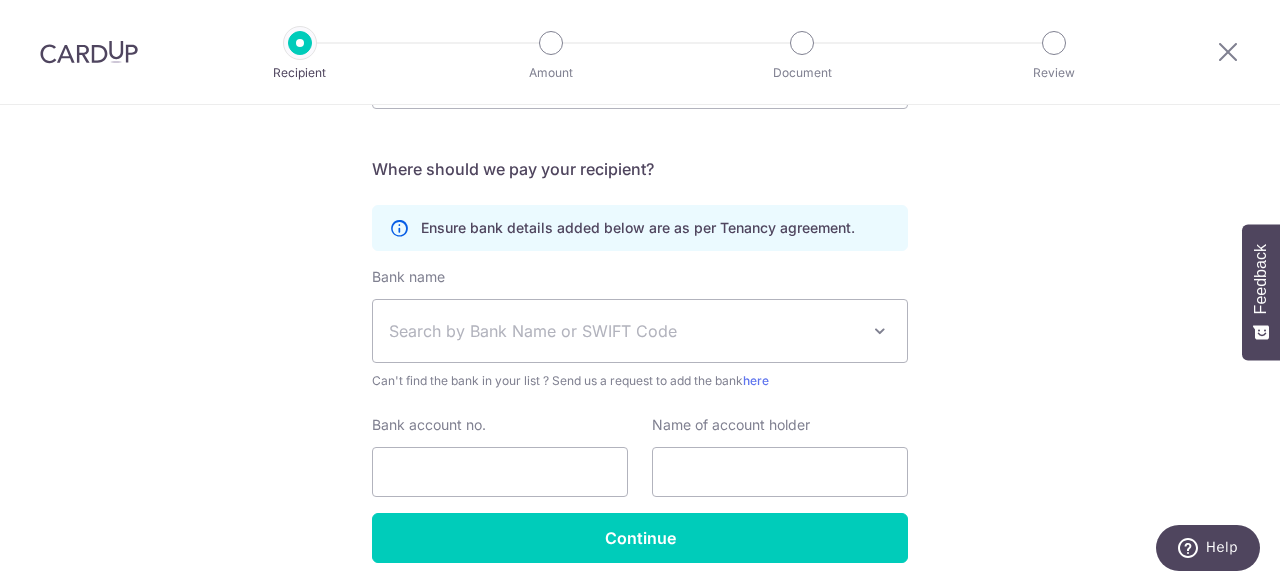 click on "Who would you like to pay?
Your recipient does not need a CardUp account to receive your payments.
Who should we send this rent payment to?
Landlord or Company name(as per Tenancy agreement)
Tenancy expiry date
31/12/2026
Translation missing: en.no key
URL
Telephone" at bounding box center (640, 181) 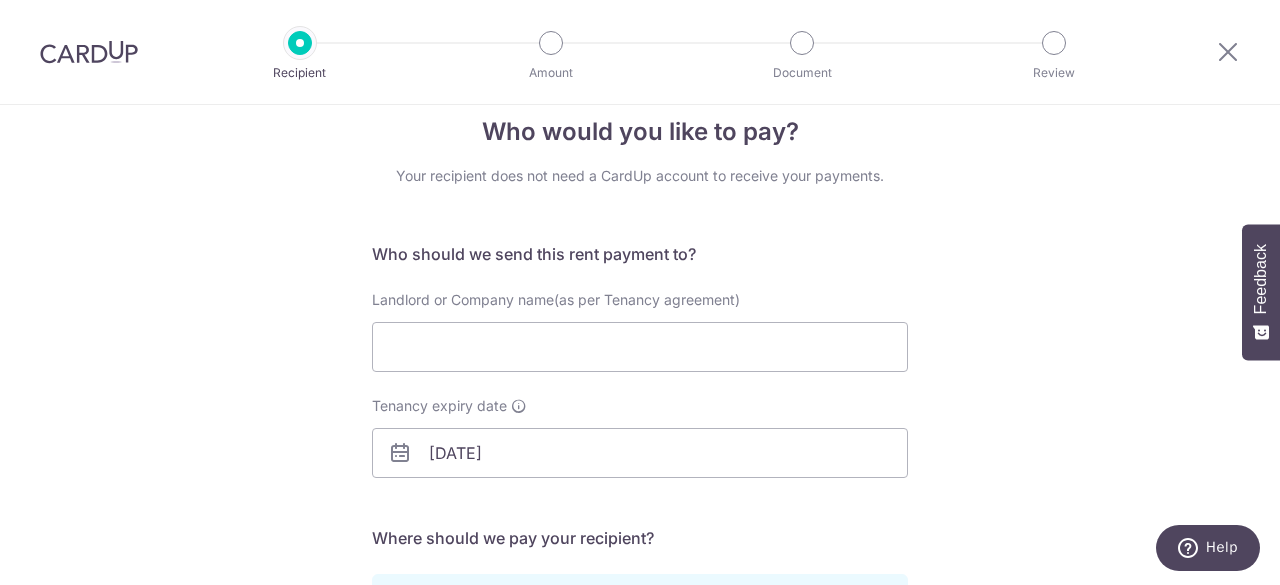 scroll, scrollTop: 0, scrollLeft: 0, axis: both 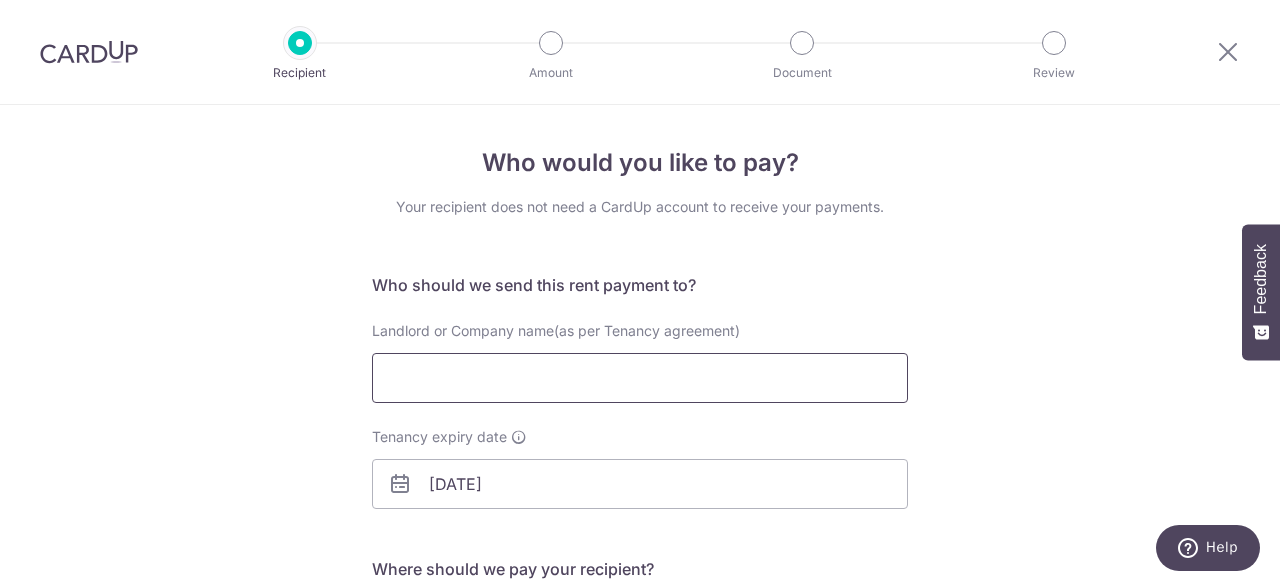click on "Landlord or Company name(as per Tenancy agreement)" at bounding box center [640, 378] 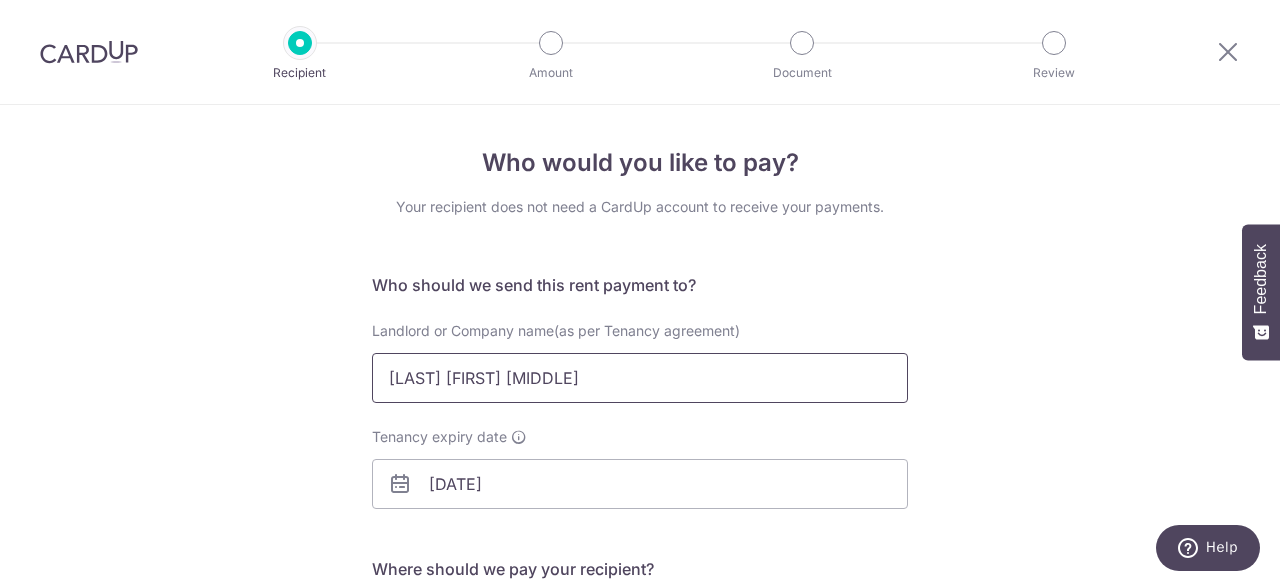 type on "YEO LEE HUA" 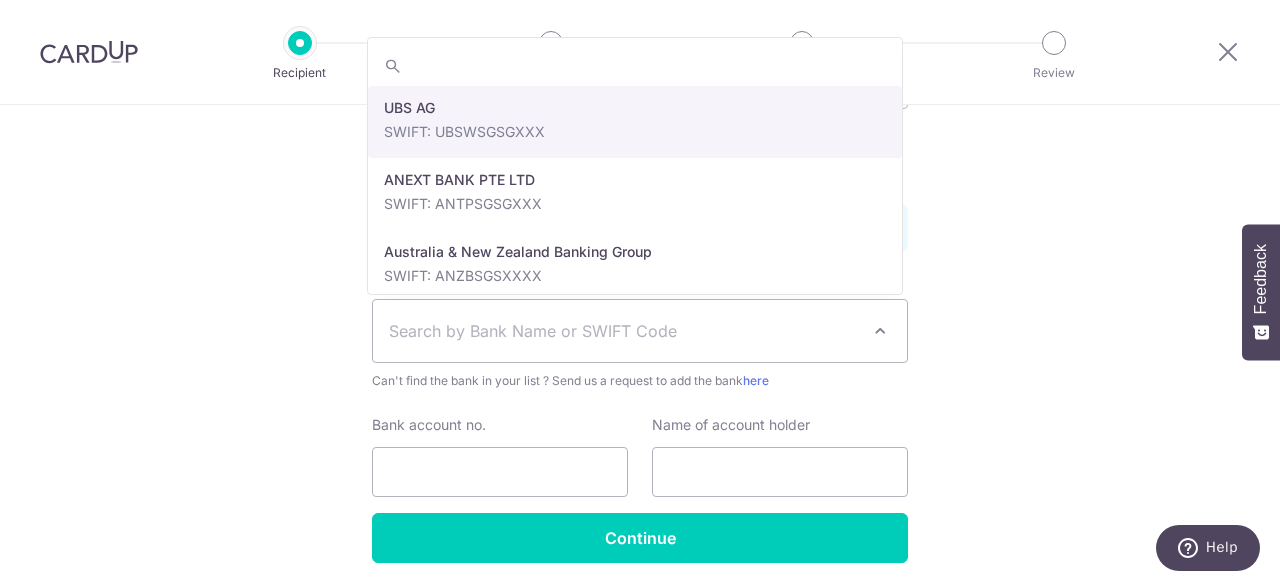 click on "Search by Bank Name or SWIFT Code" at bounding box center [624, 331] 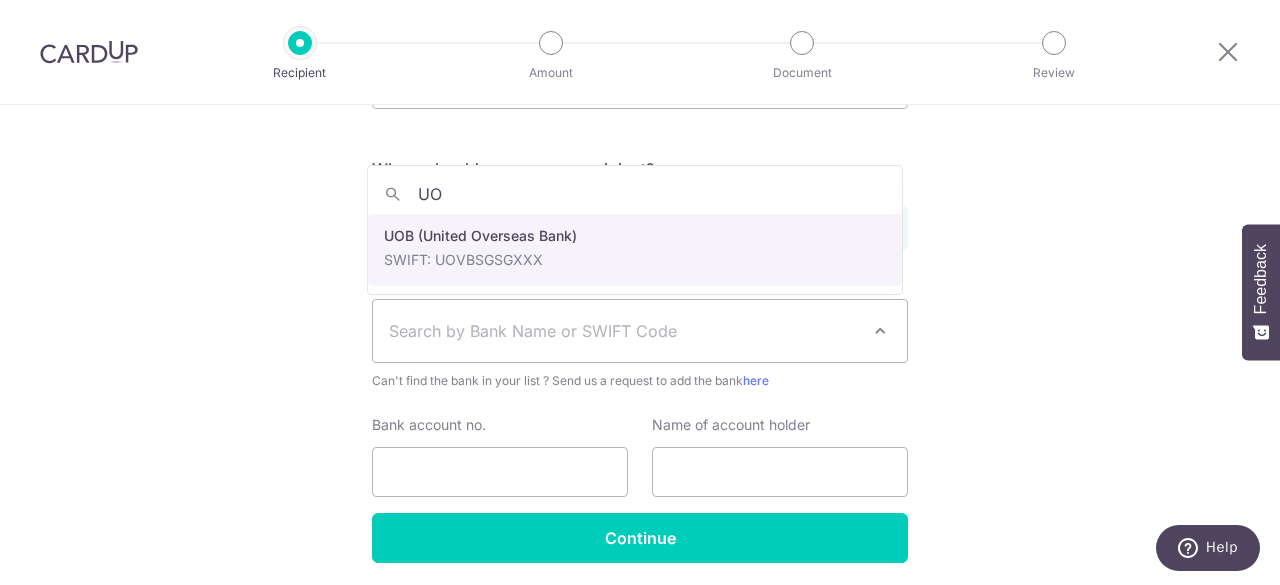 type on "UO" 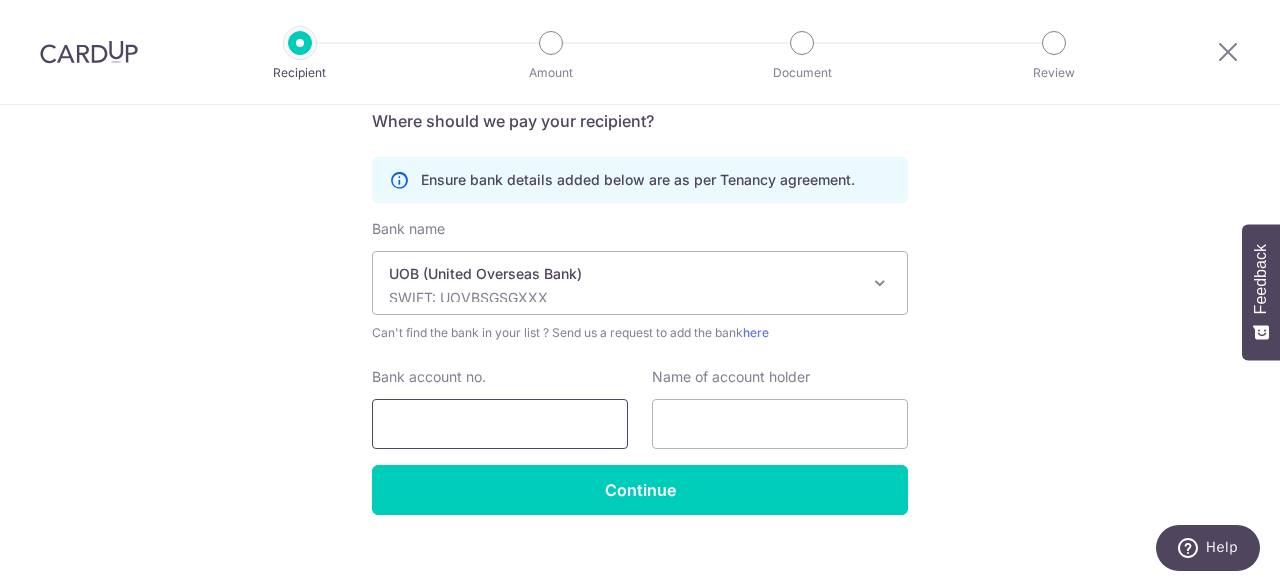 scroll, scrollTop: 470, scrollLeft: 0, axis: vertical 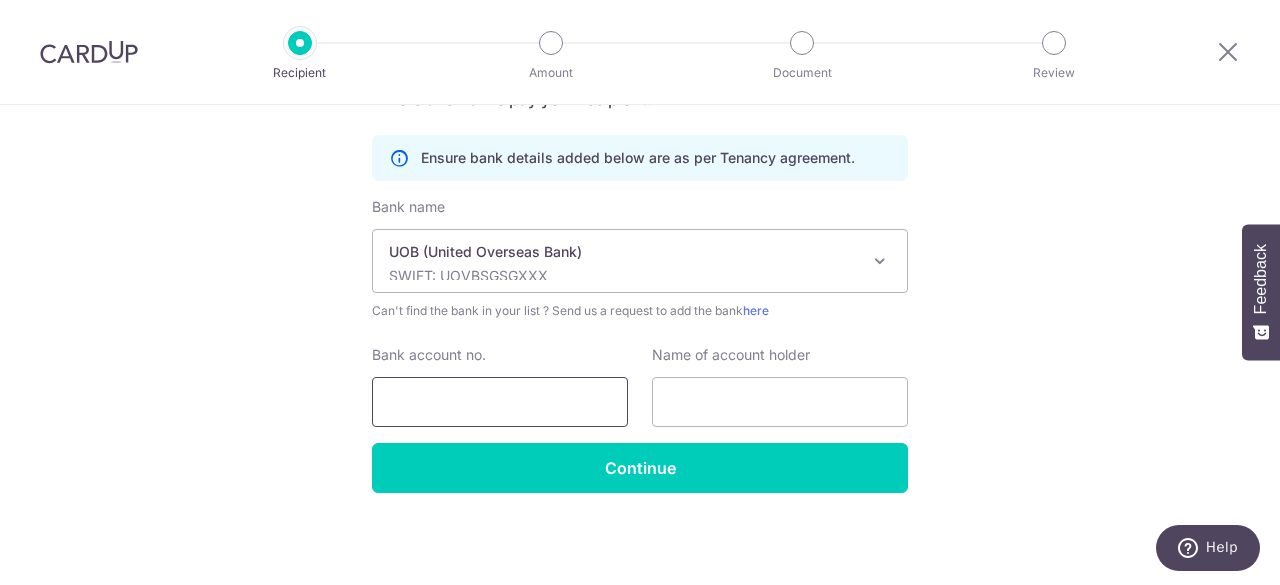 click on "Bank account no." at bounding box center (500, 402) 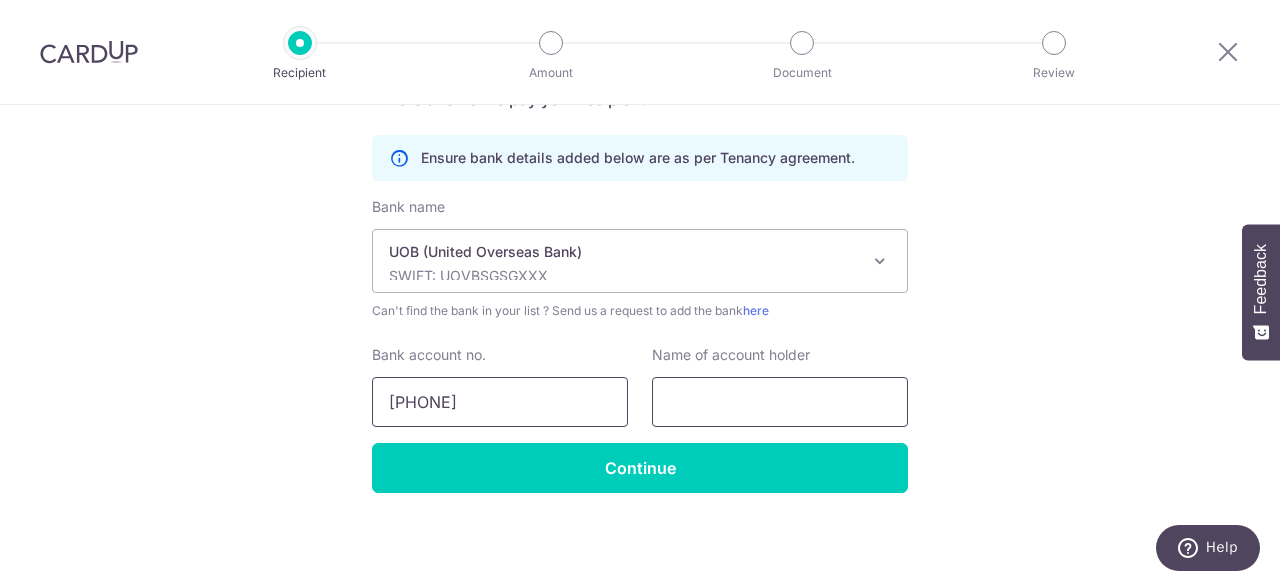 type on "3443790509" 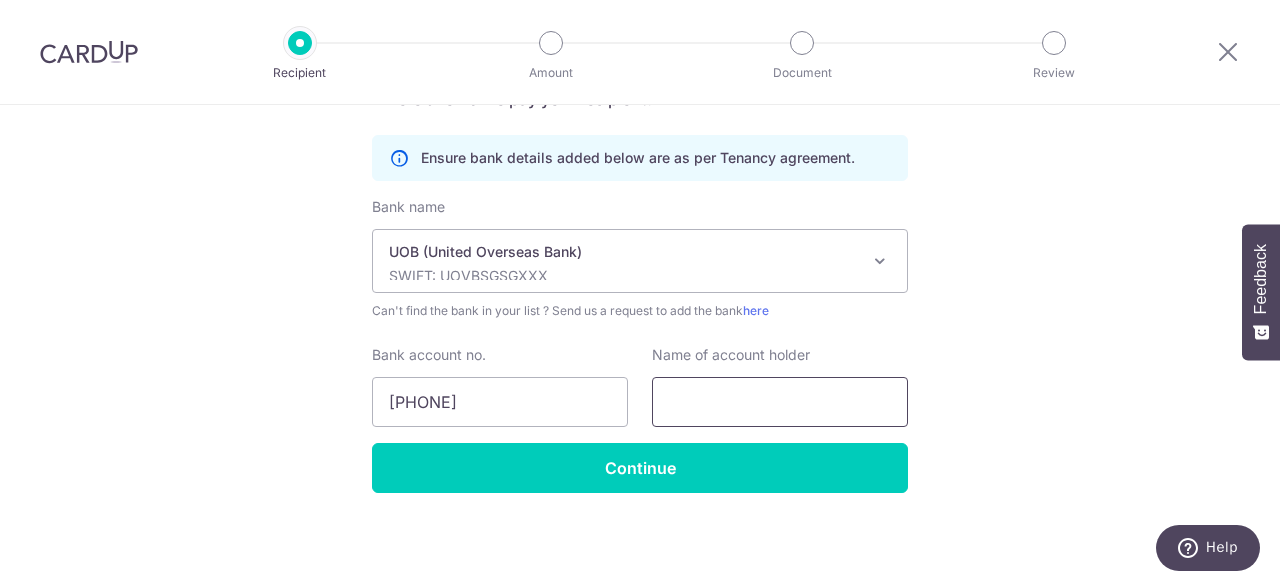 click at bounding box center [780, 402] 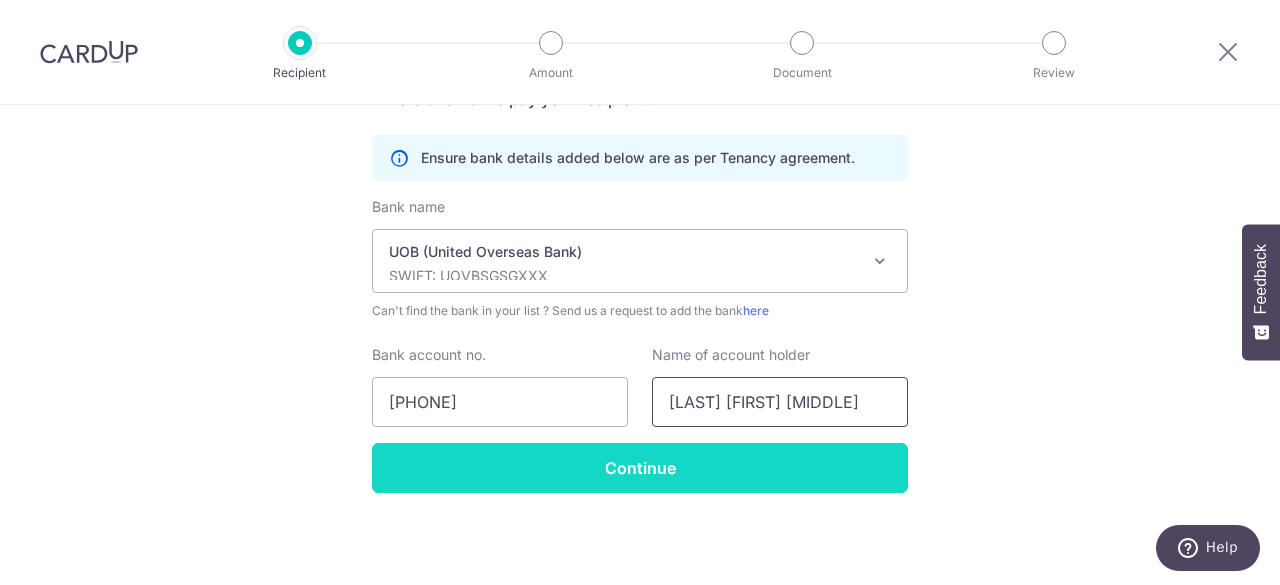 type on "YEO LEE HUA" 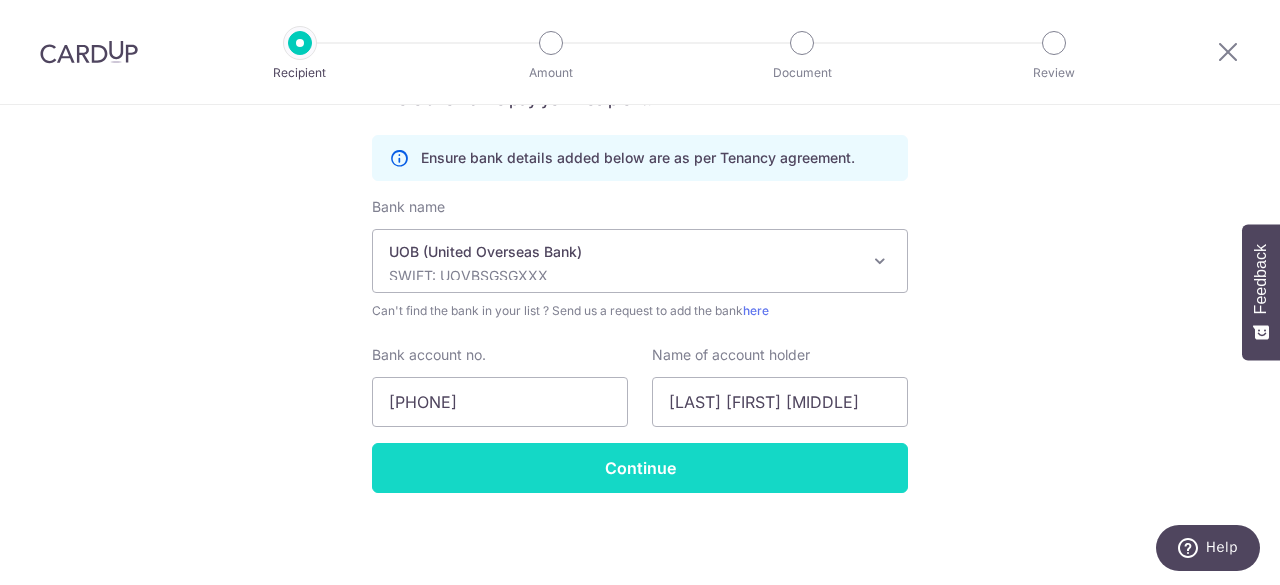click on "Continue" at bounding box center (640, 468) 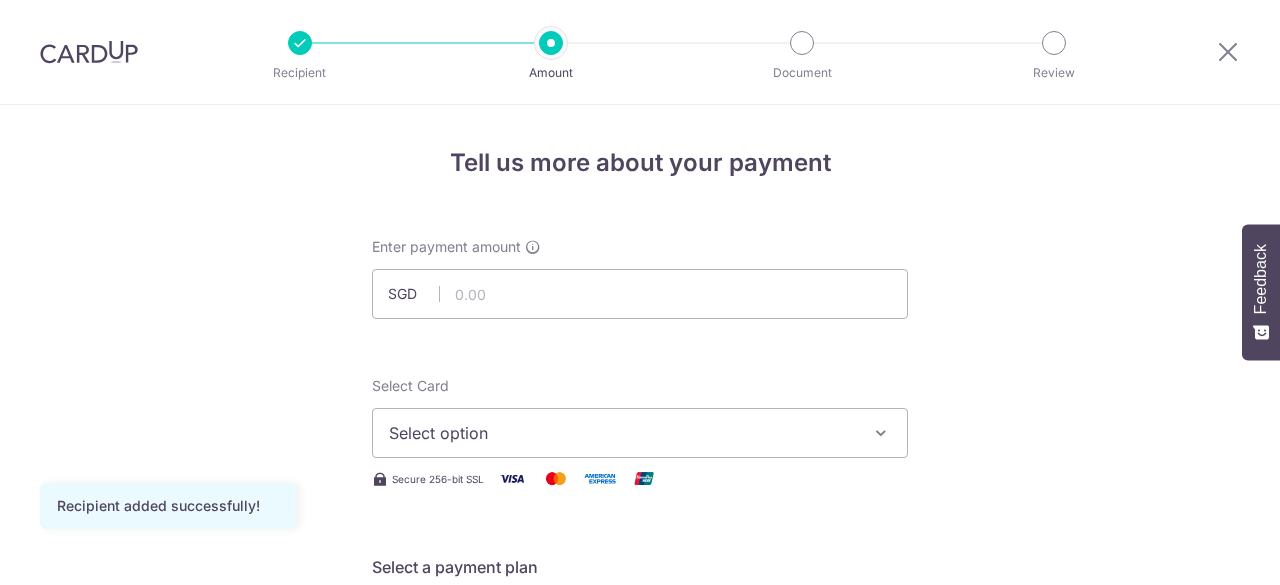 scroll, scrollTop: 0, scrollLeft: 0, axis: both 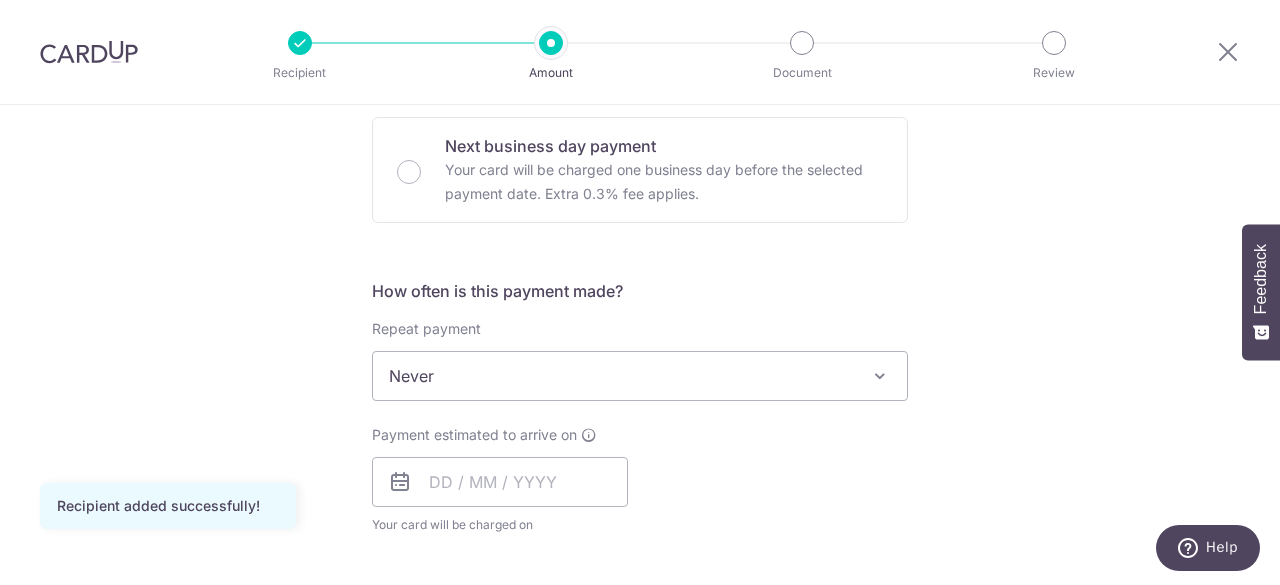 click on "Never" at bounding box center (640, 376) 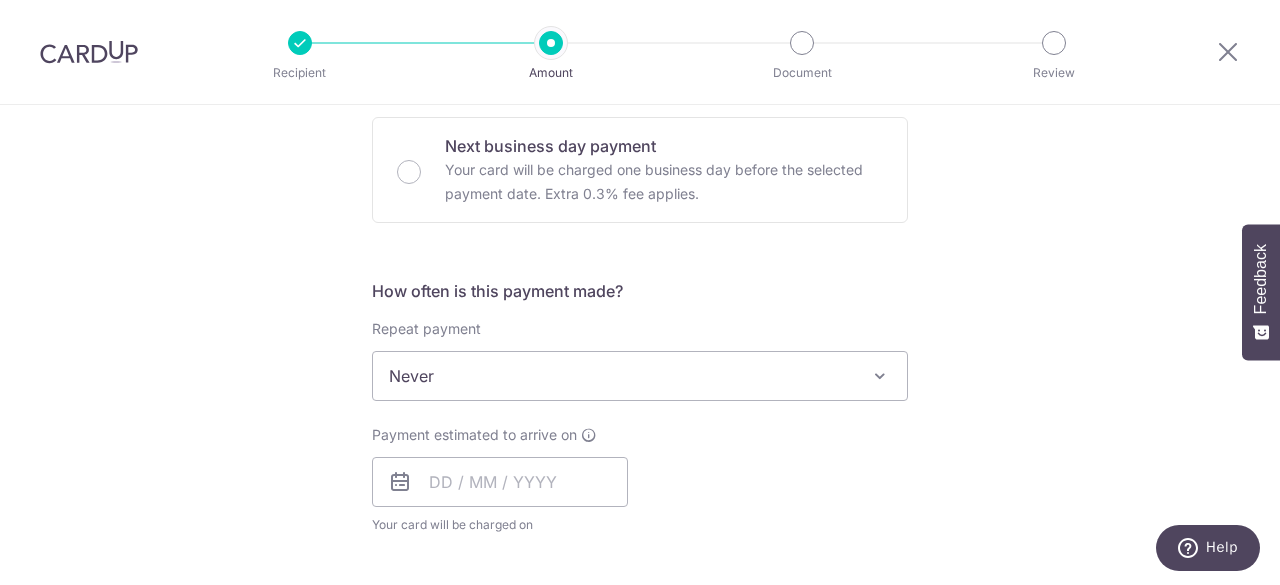 click on "Never" at bounding box center [640, 376] 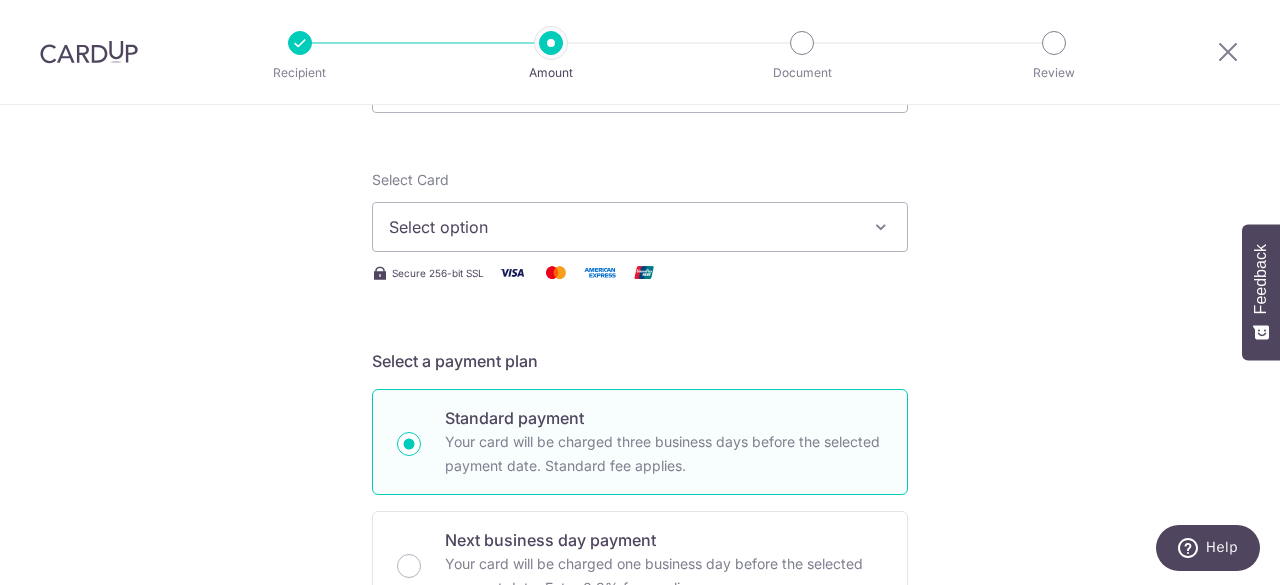 scroll, scrollTop: 0, scrollLeft: 0, axis: both 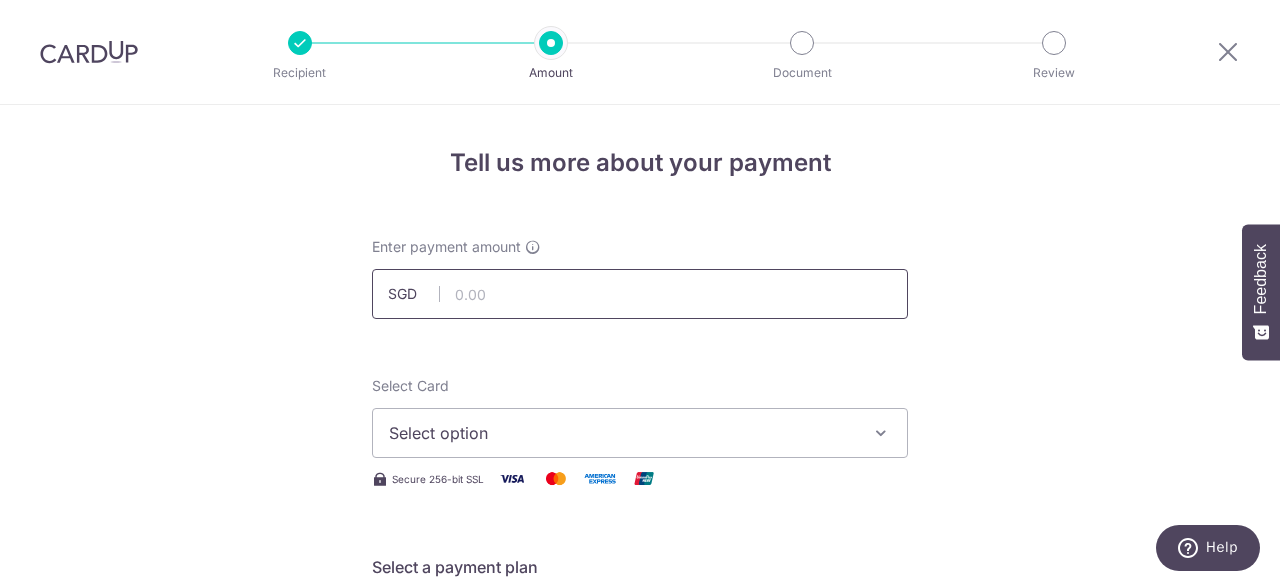 click at bounding box center [640, 294] 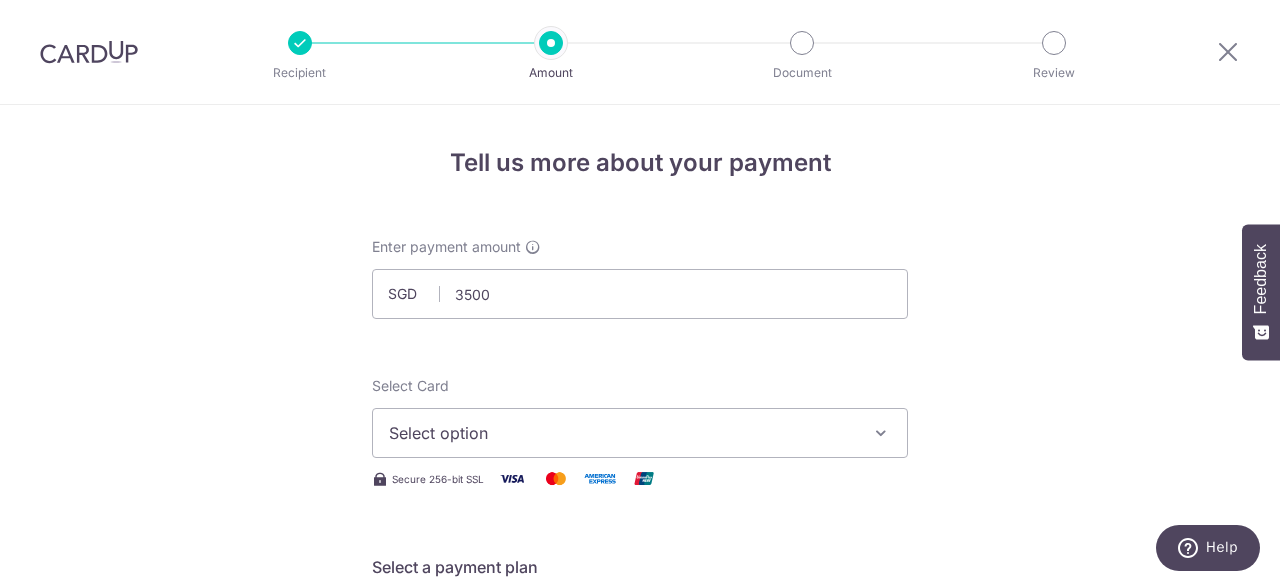type on "3,500.00" 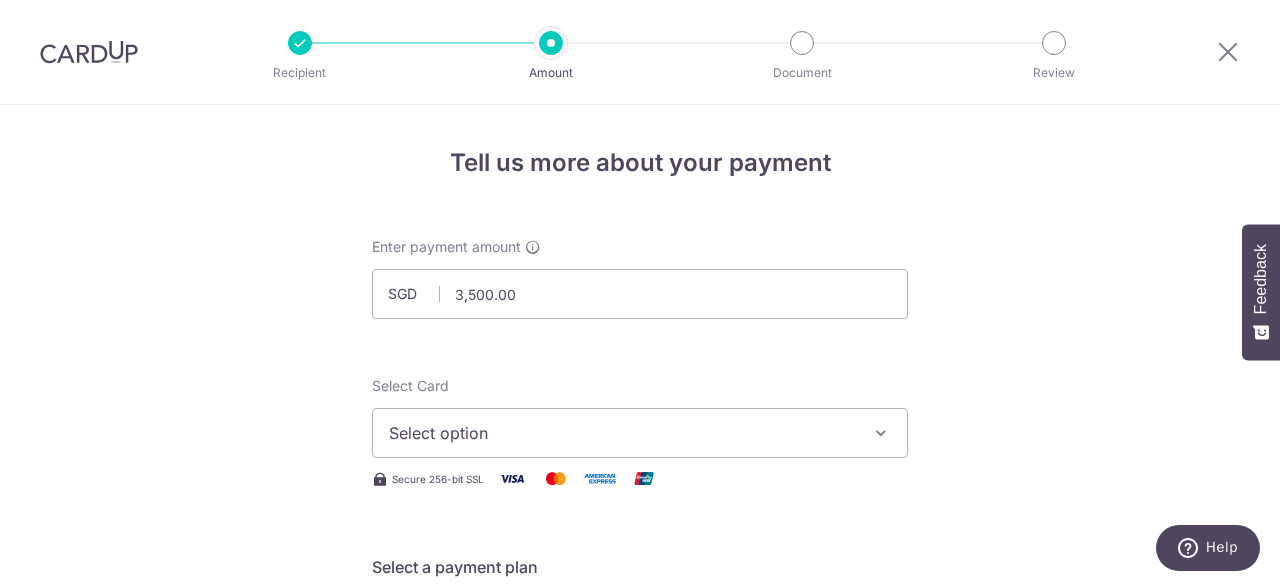 click on "Tell us more about your payment
Enter payment amount
SGD
3,500.00
3500.00
Recipient added successfully!
Select Card
Select option
Add credit card
Secure 256-bit SSL
Text
New card details
Card
Secure 256-bit SSL" at bounding box center (640, 1009) 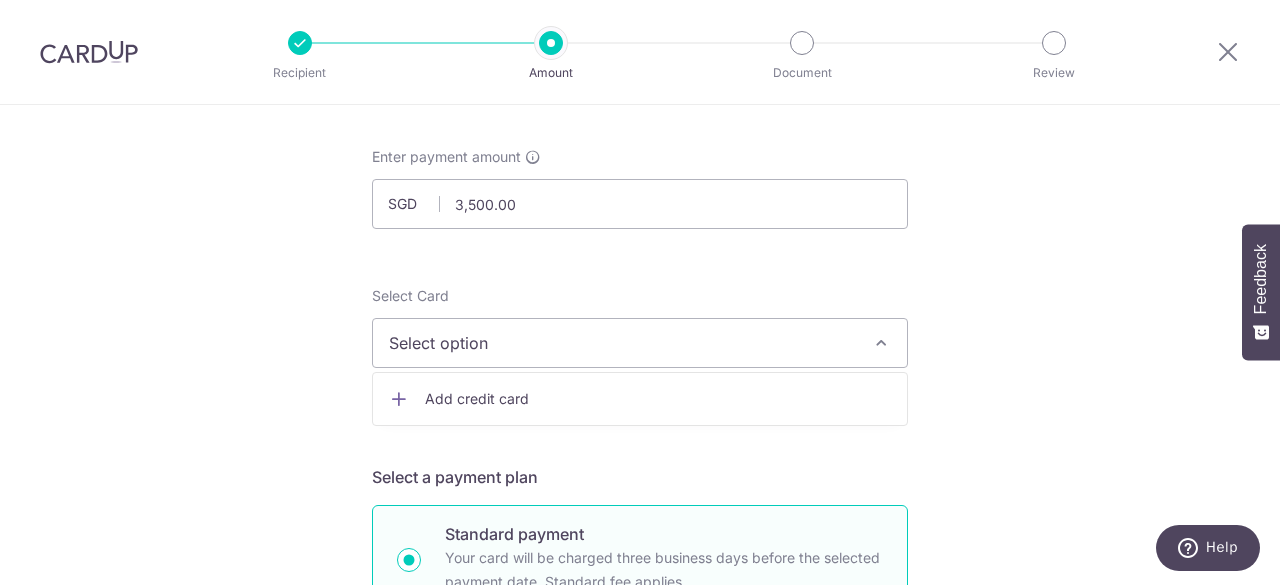 scroll, scrollTop: 200, scrollLeft: 0, axis: vertical 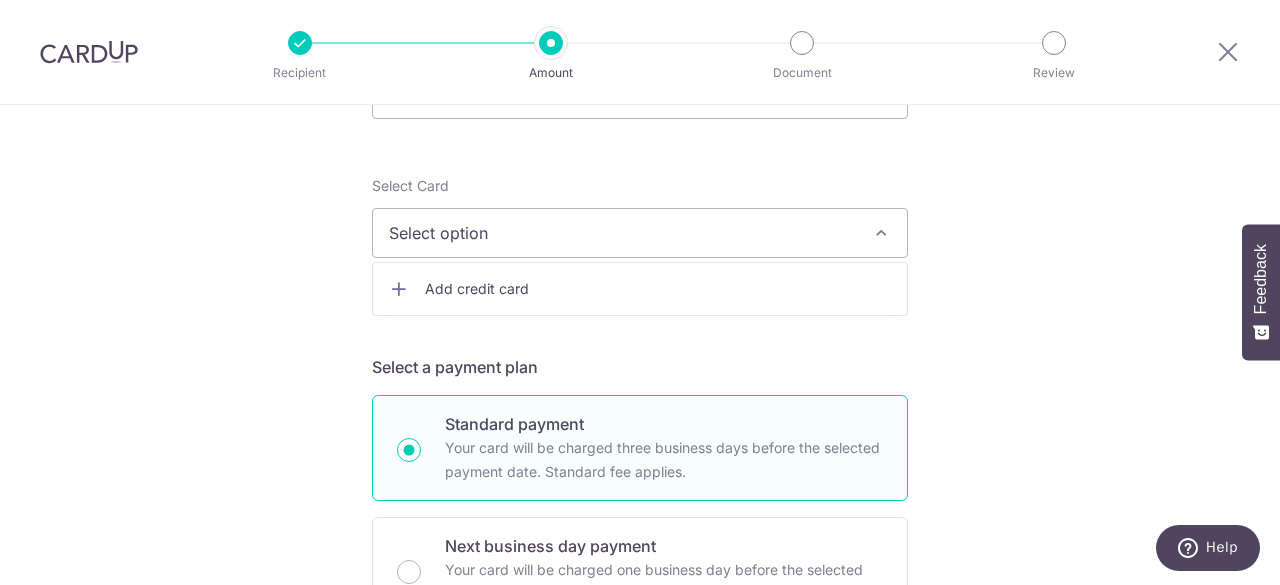 click on "Select option" at bounding box center (622, 233) 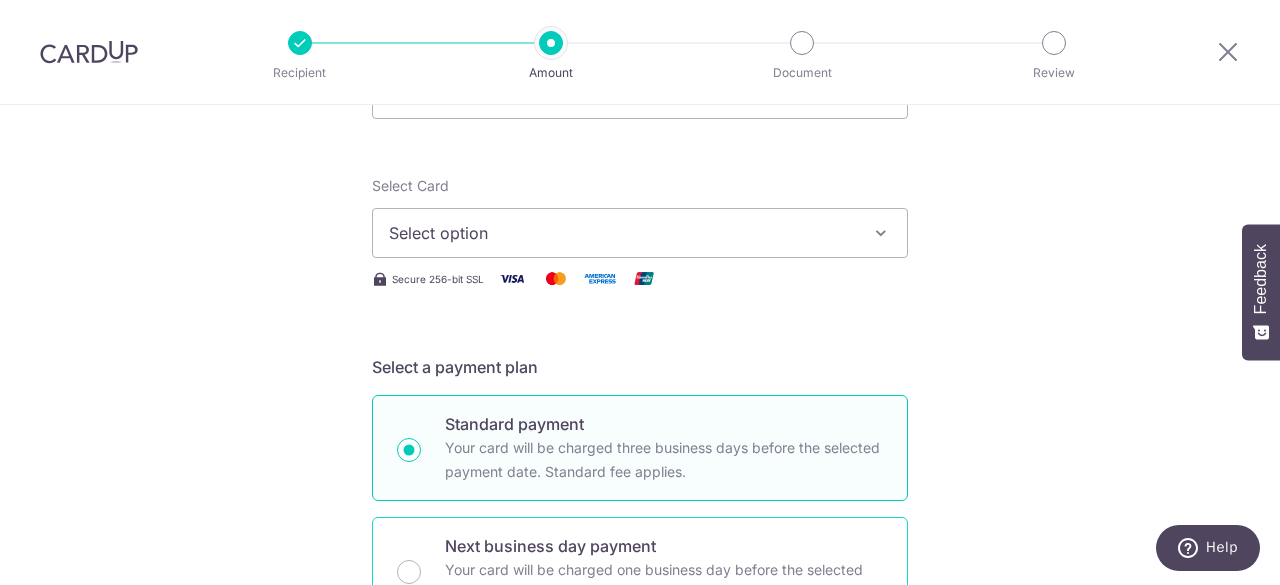 scroll, scrollTop: 300, scrollLeft: 0, axis: vertical 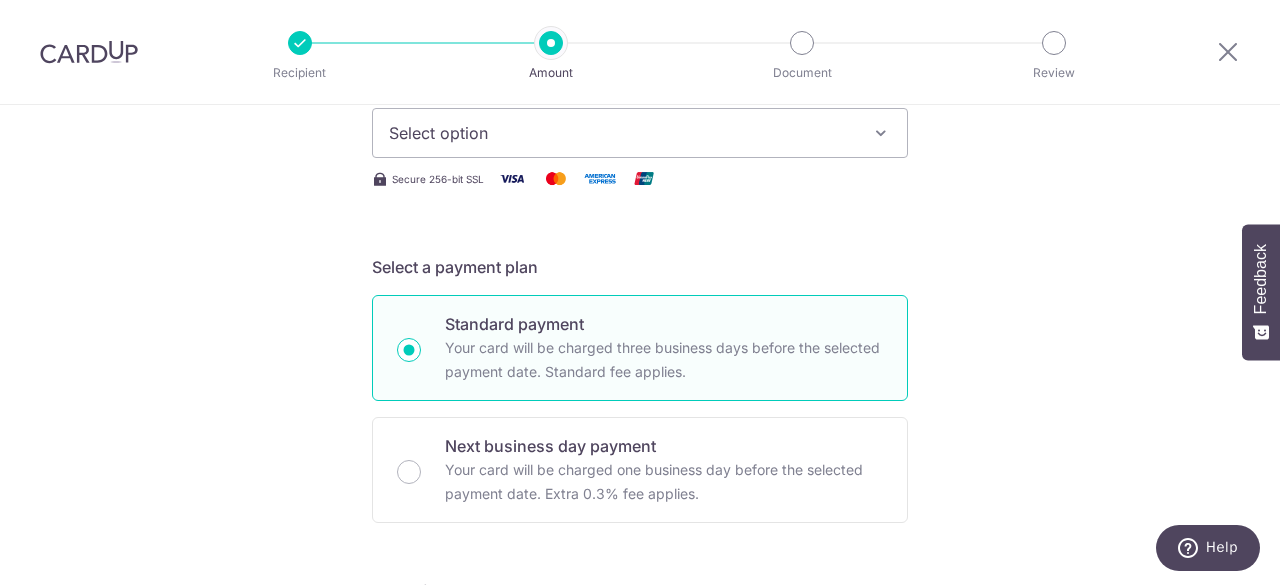 click on "Select option" at bounding box center (640, 133) 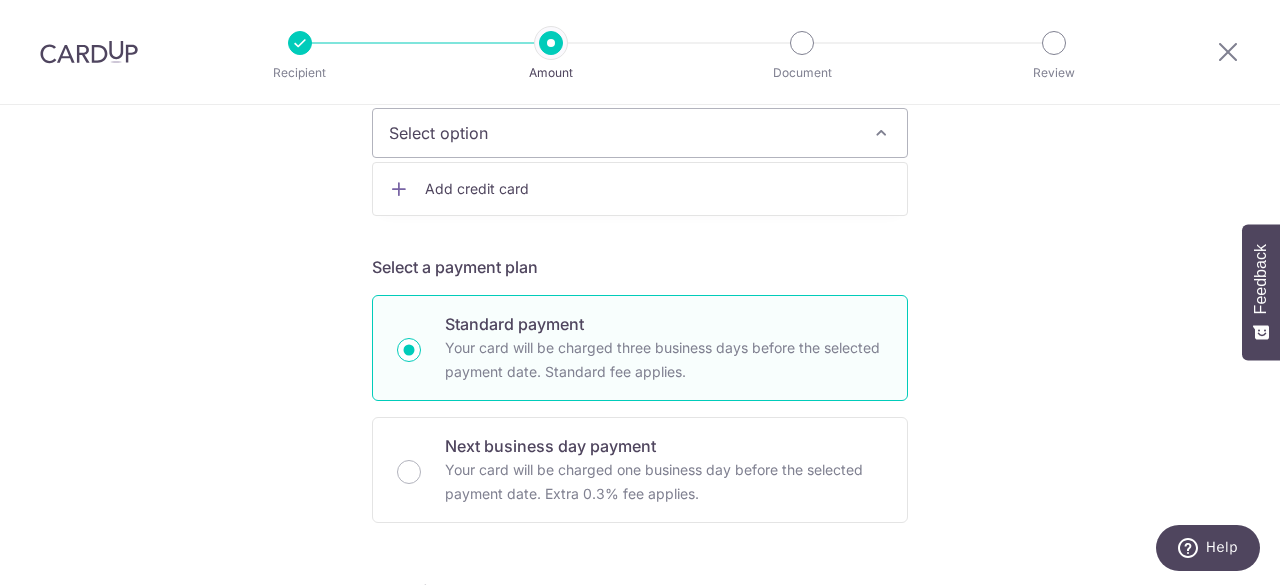 click on "Tell us more about your payment
Enter payment amount
SGD
3,500.00
3500.00
Recipient added successfully!
Select Card
Select option
Add credit card
Secure 256-bit SSL
Text
New card details
Card
Secure 256-bit SSL" at bounding box center [640, 709] 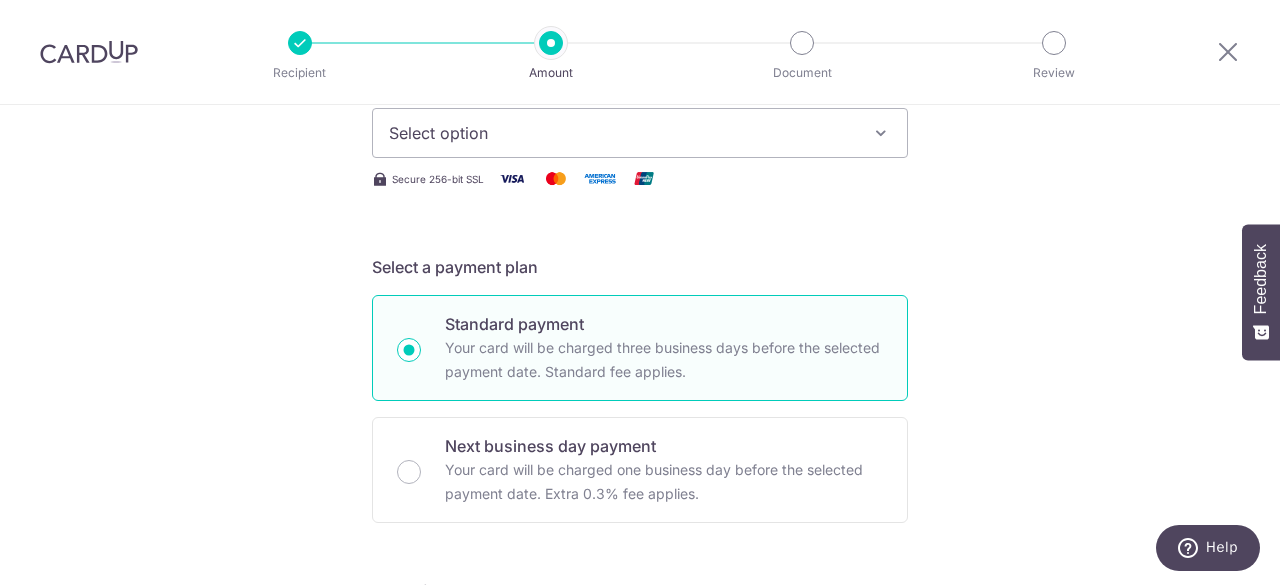 click on "Select option" at bounding box center [622, 133] 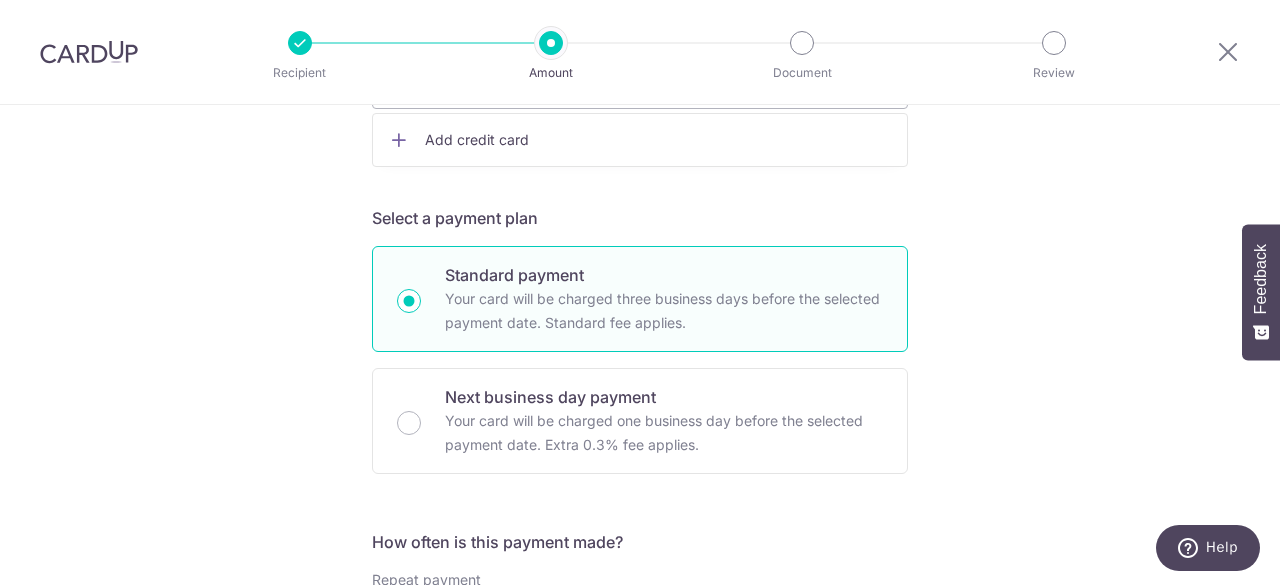 scroll, scrollTop: 100, scrollLeft: 0, axis: vertical 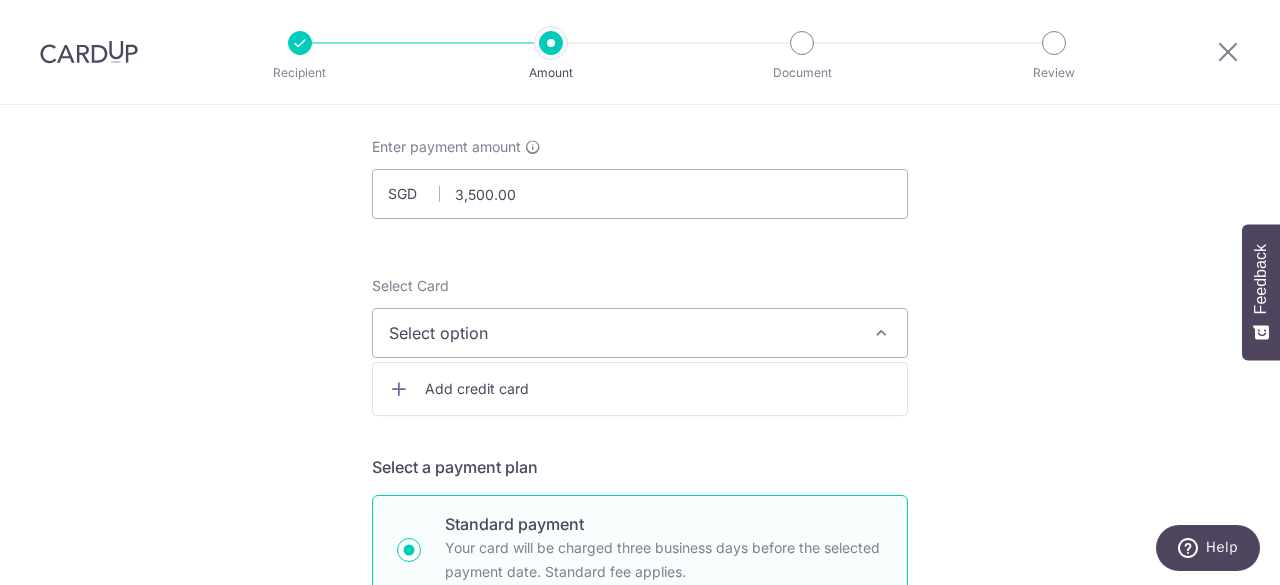click on "Select option" at bounding box center [622, 333] 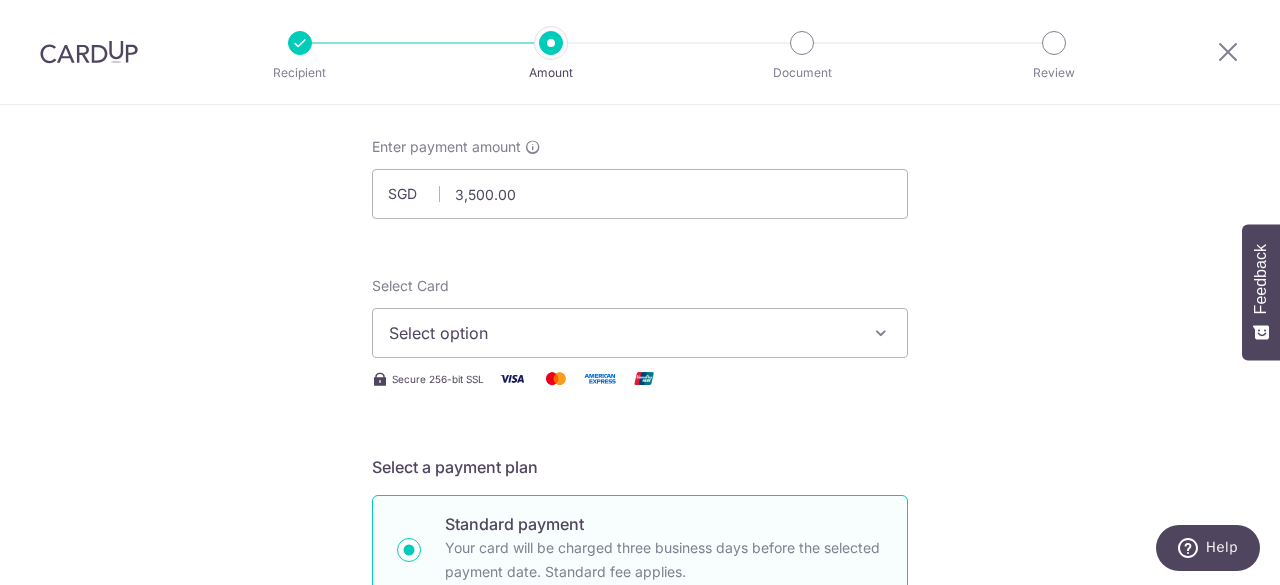 click at bounding box center (512, 378) 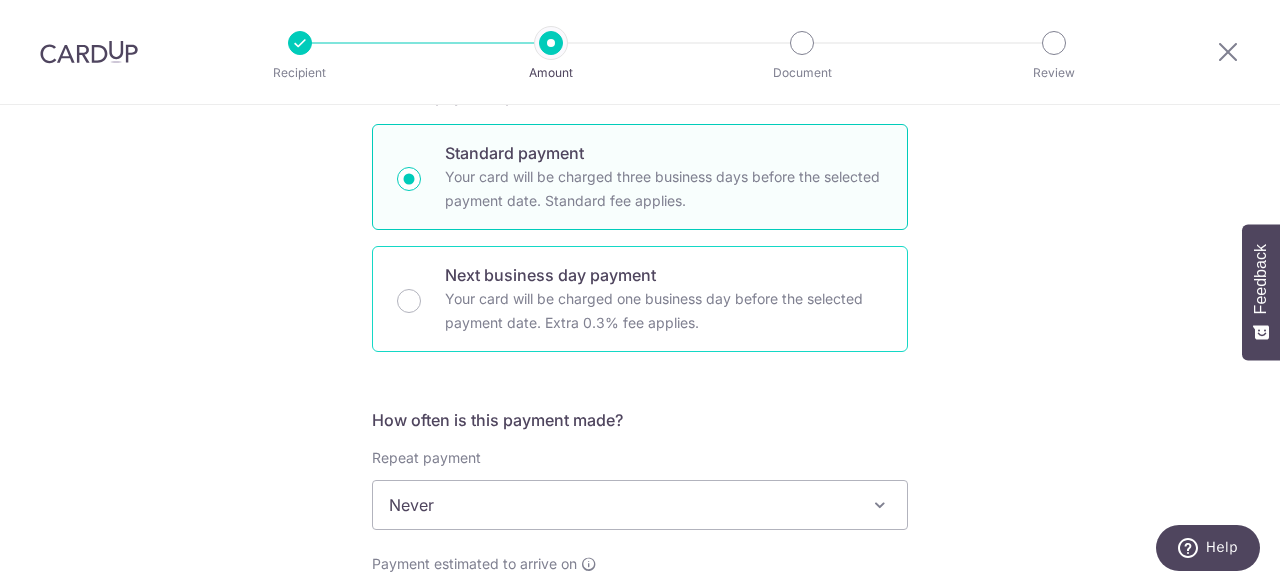 scroll, scrollTop: 500, scrollLeft: 0, axis: vertical 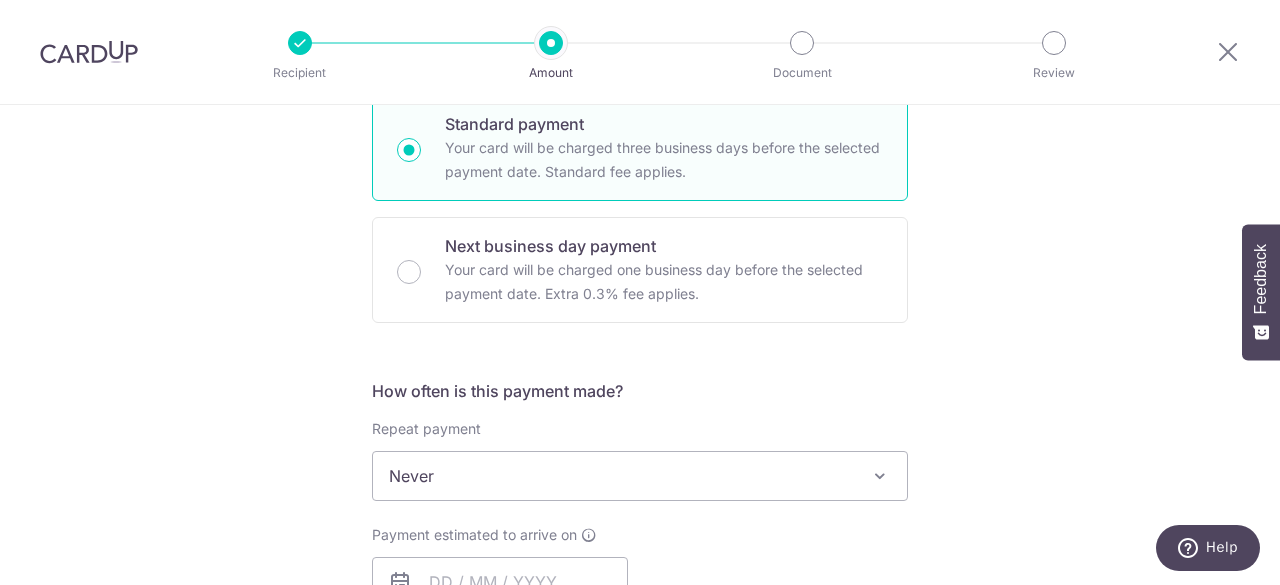 click on "Never" at bounding box center (640, 476) 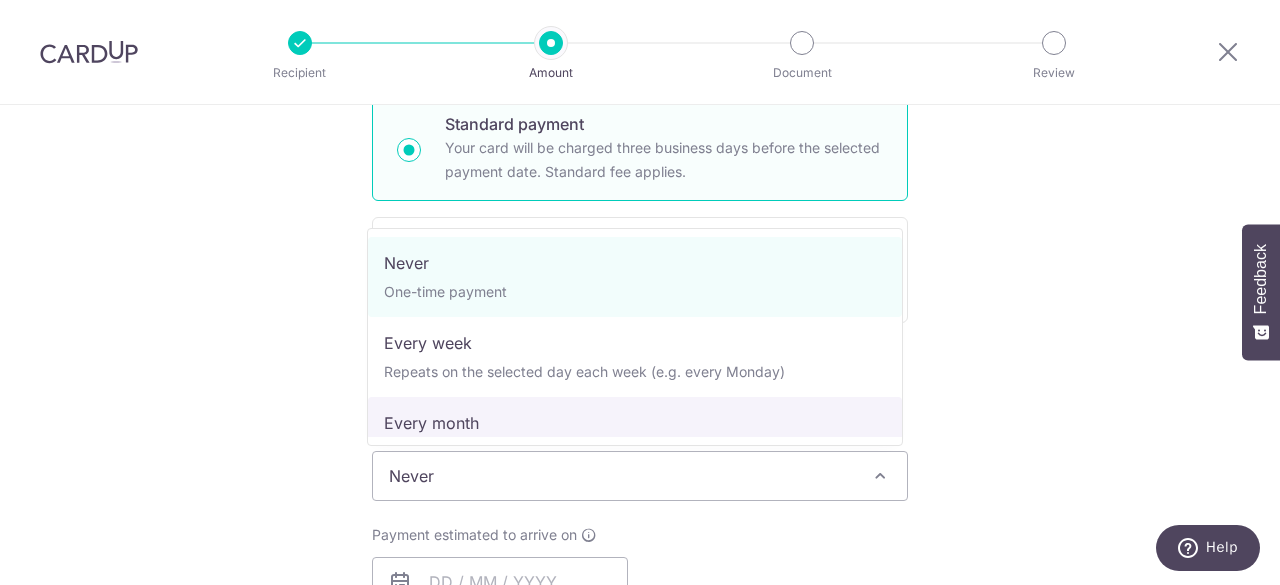 select on "3" 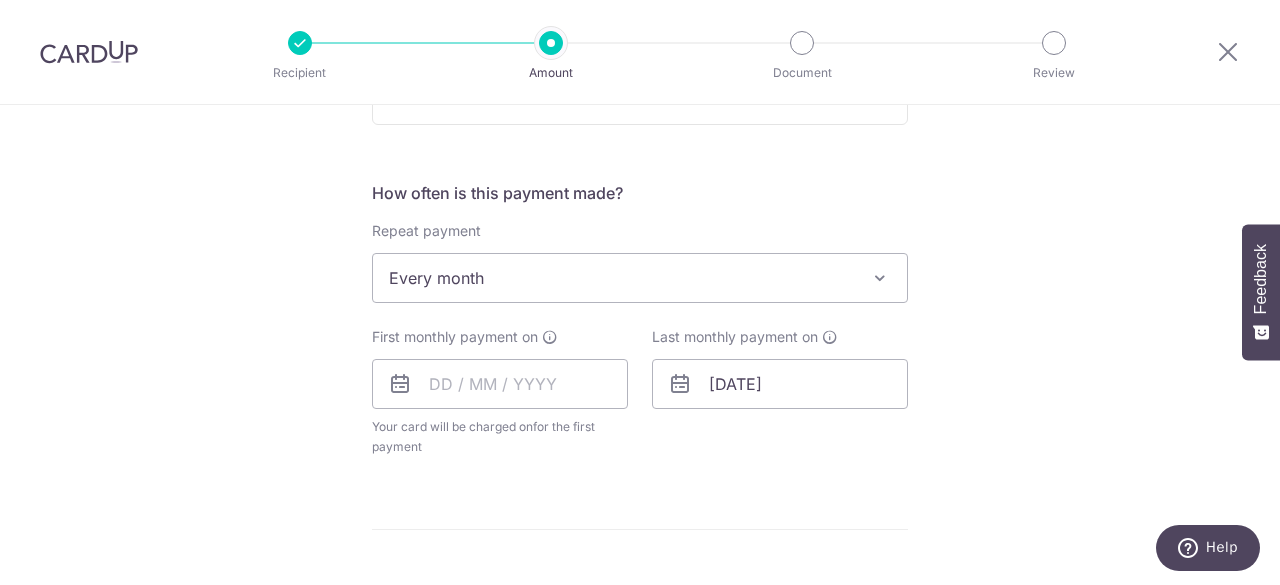 scroll, scrollTop: 700, scrollLeft: 0, axis: vertical 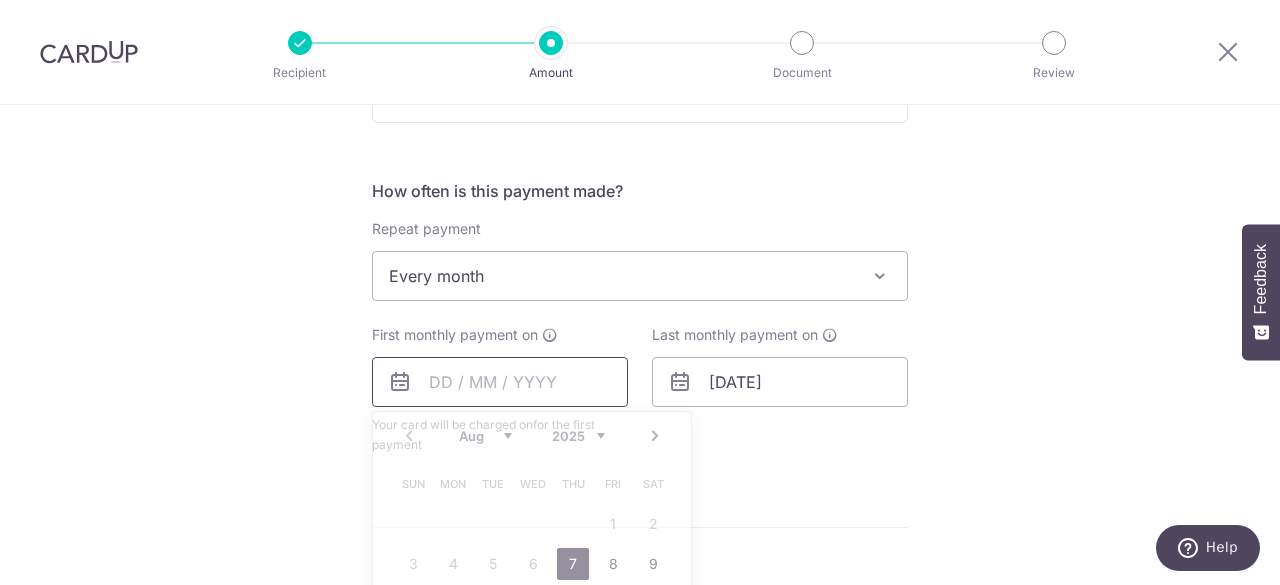 click at bounding box center (500, 382) 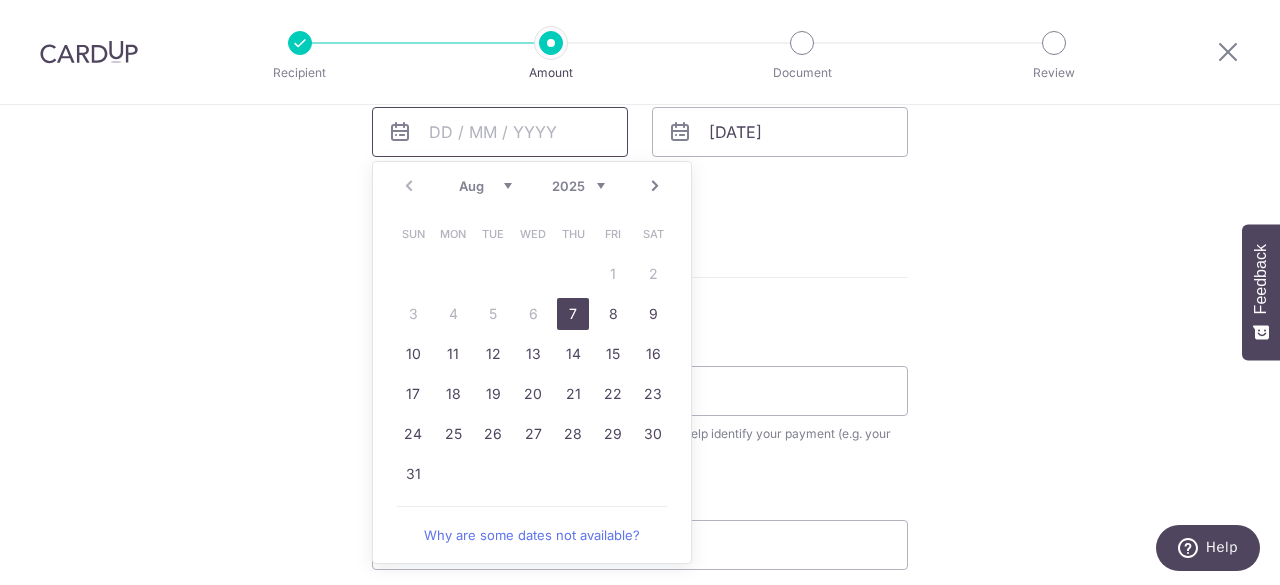 scroll, scrollTop: 745, scrollLeft: 0, axis: vertical 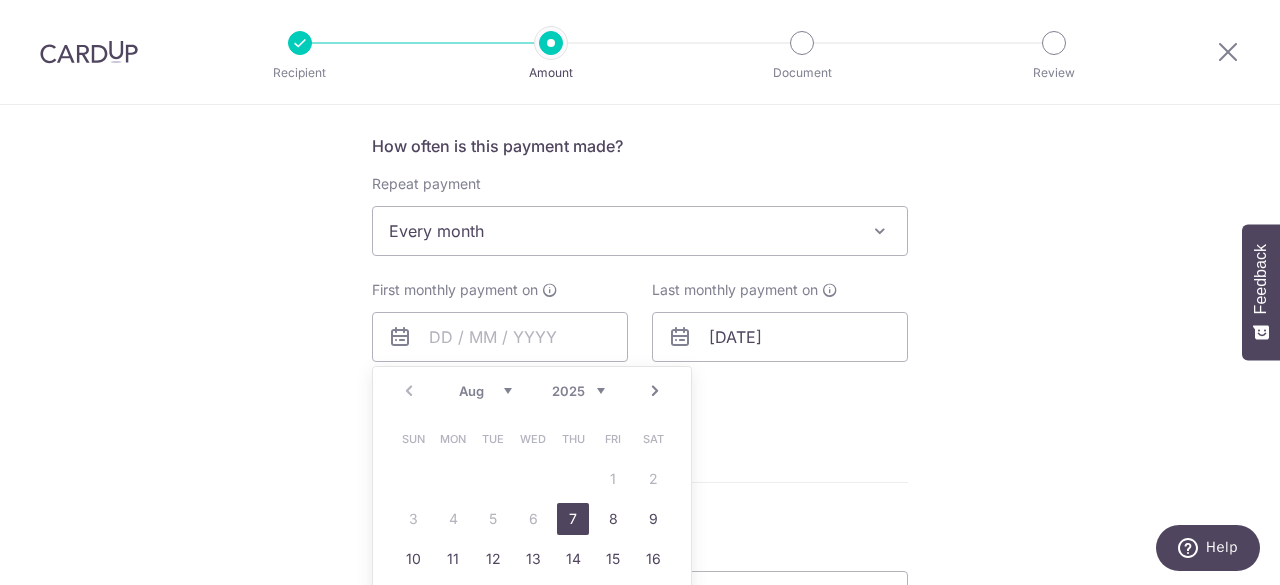 click on "Prev Next Aug Sep Oct Nov Dec 2025 2026 2027 2028 2029 2030 2031 2032 2033 2034 2035" at bounding box center [532, 391] 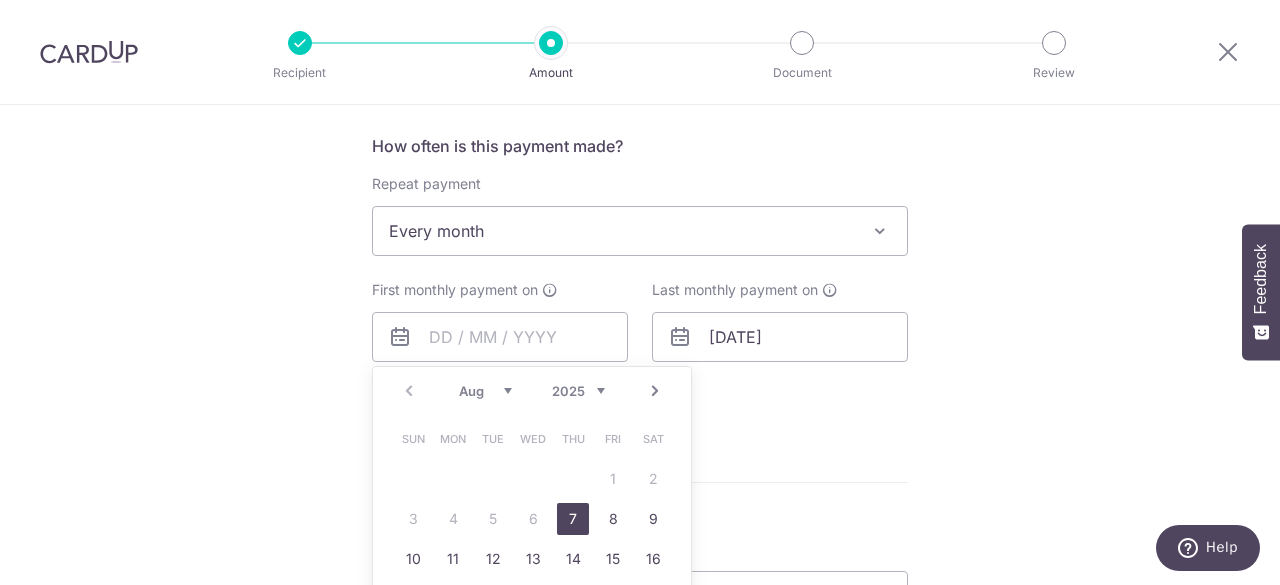 click on "Aug Sep Oct Nov Dec" at bounding box center (485, 391) 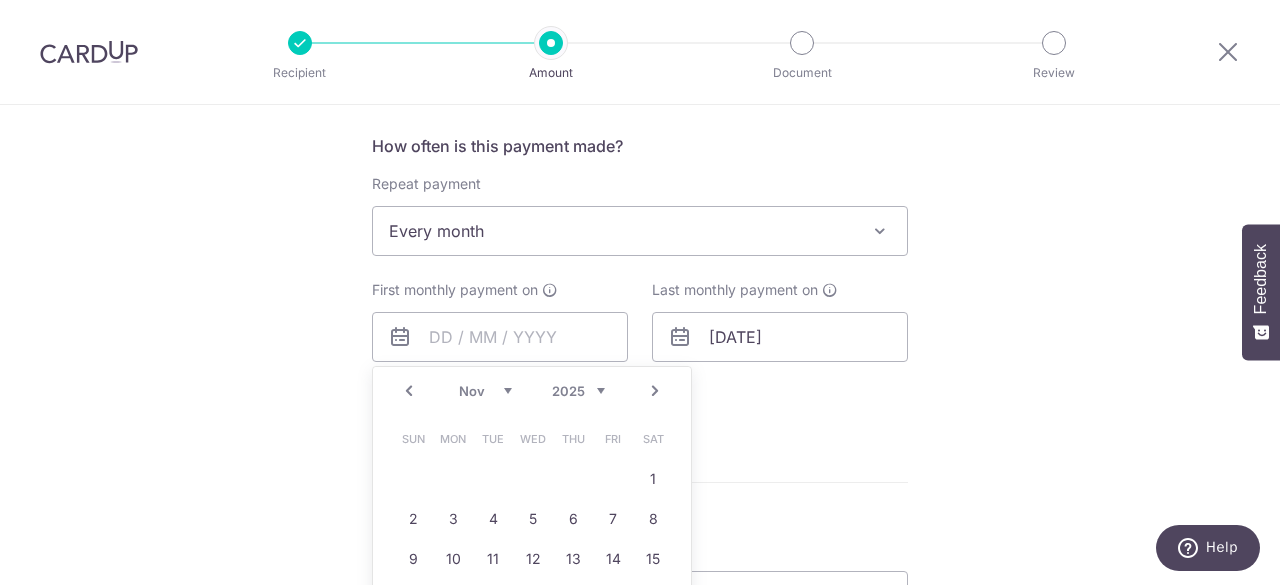 click on "Aug Sep Oct Nov Dec" at bounding box center [485, 391] 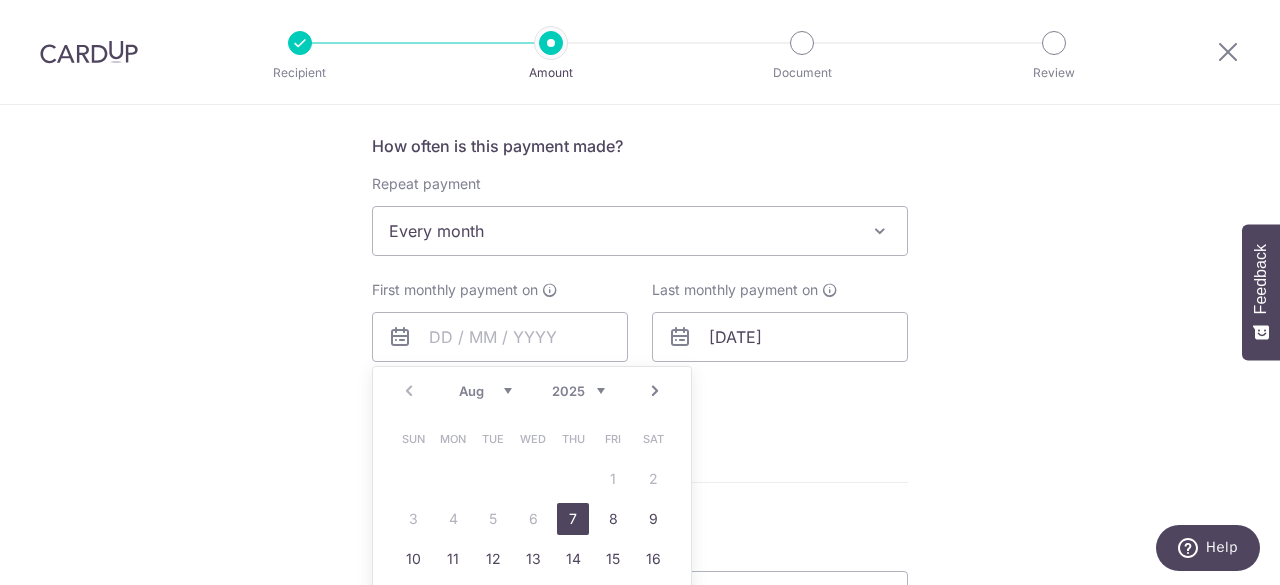 click on "7" at bounding box center (573, 519) 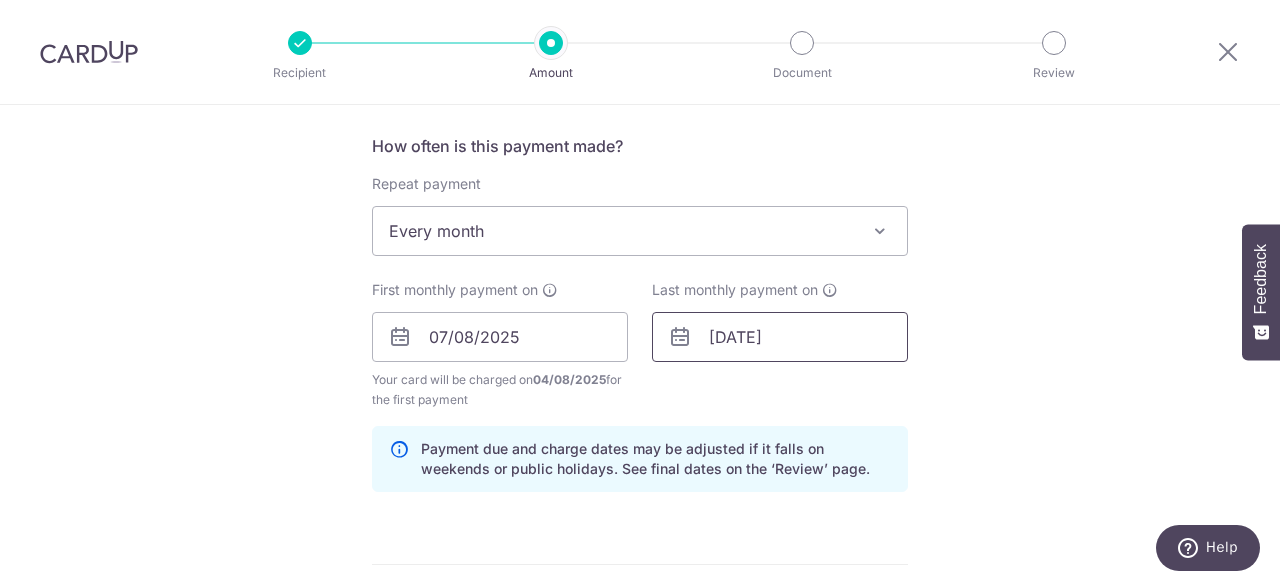 click on "31/12/2026" at bounding box center (780, 337) 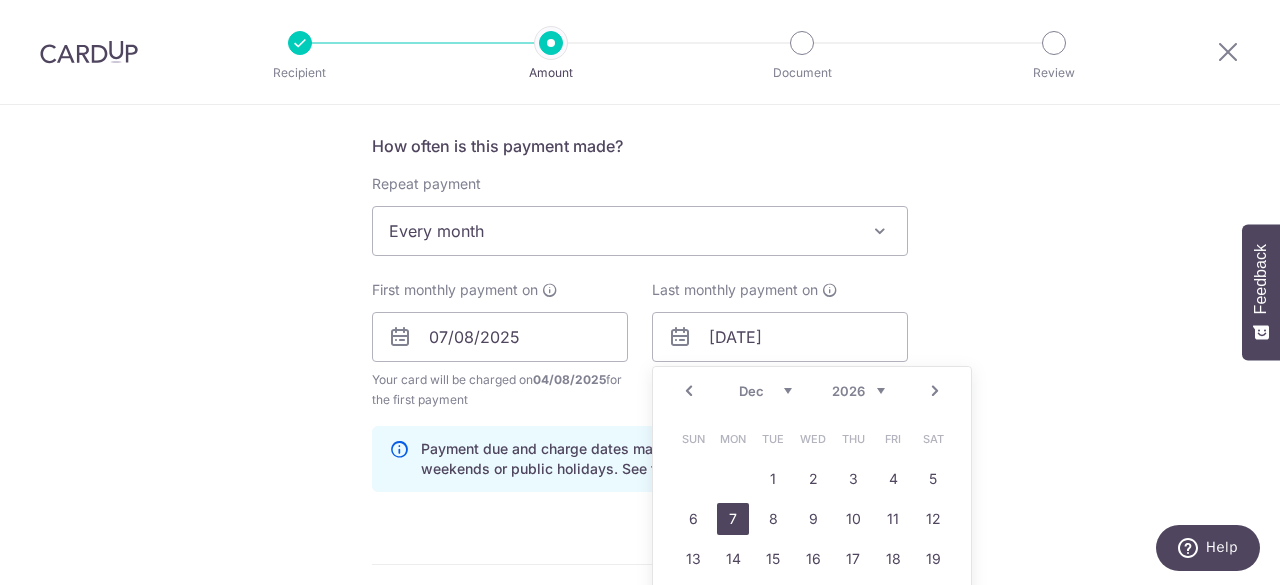 click on "7" at bounding box center [733, 519] 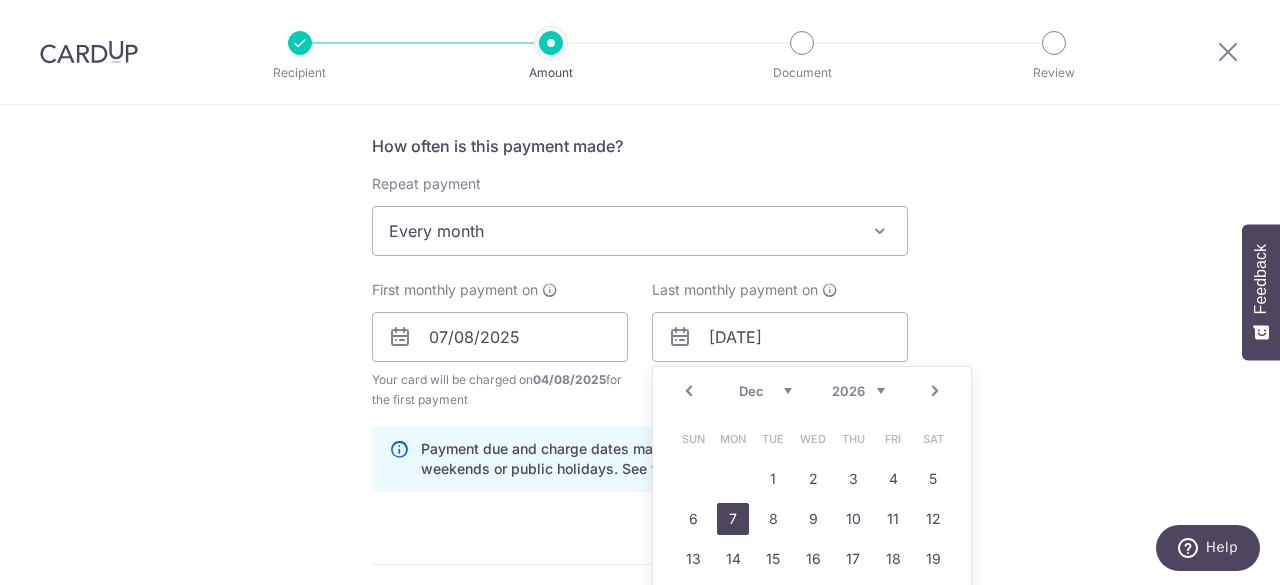 type on "07/12/2026" 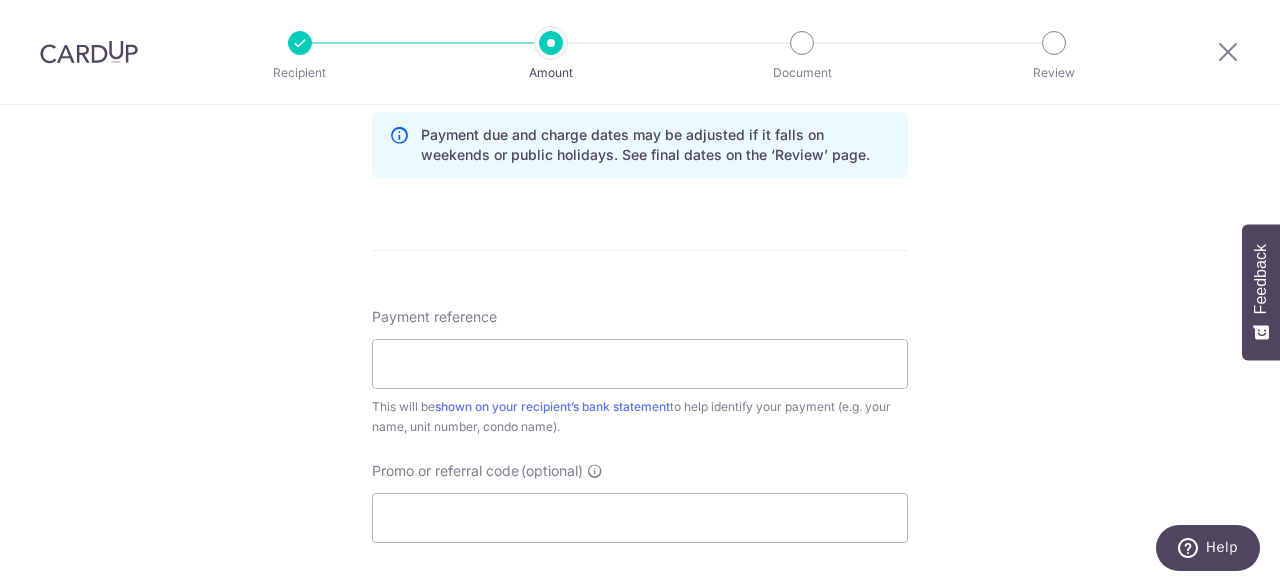 scroll, scrollTop: 1145, scrollLeft: 0, axis: vertical 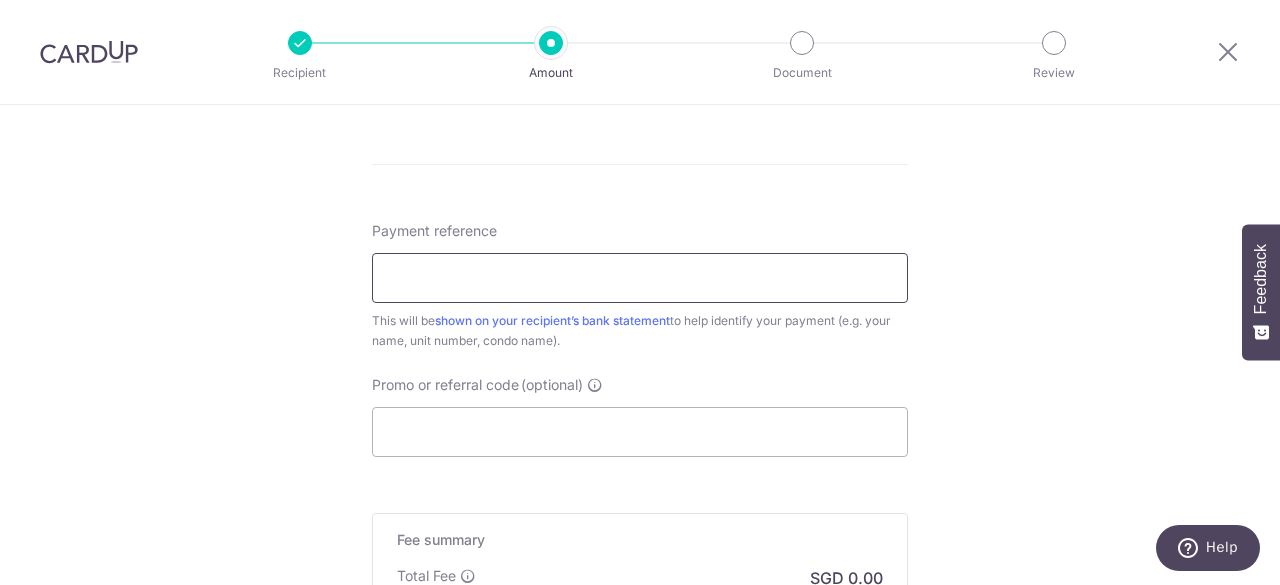 click on "Payment reference" at bounding box center (640, 278) 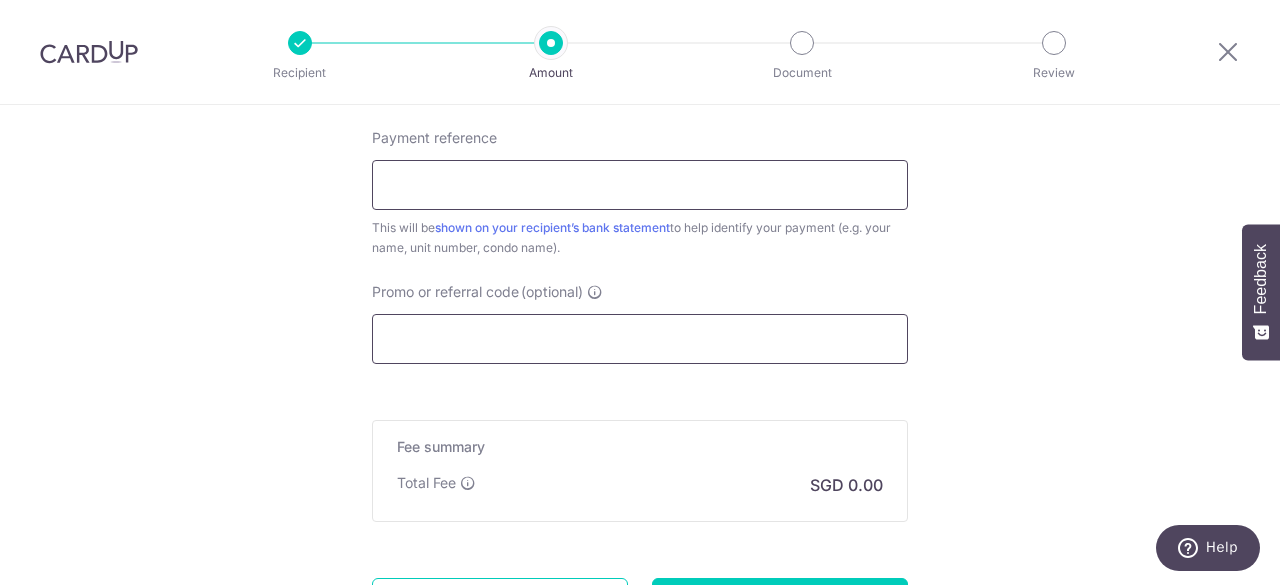 scroll, scrollTop: 1345, scrollLeft: 0, axis: vertical 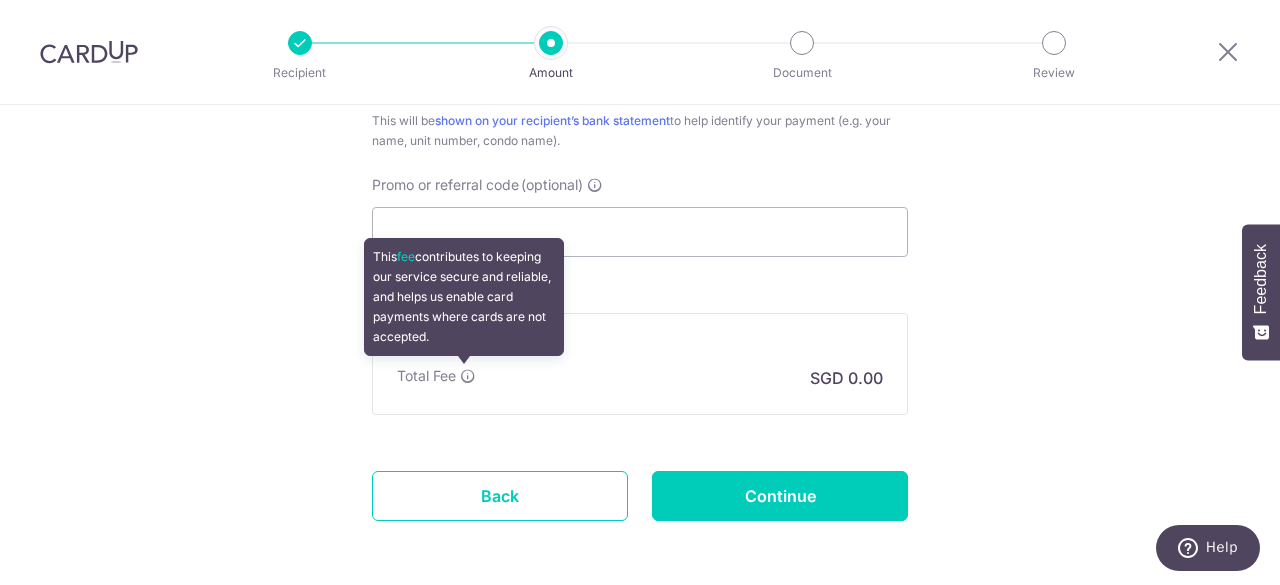 click at bounding box center [468, 376] 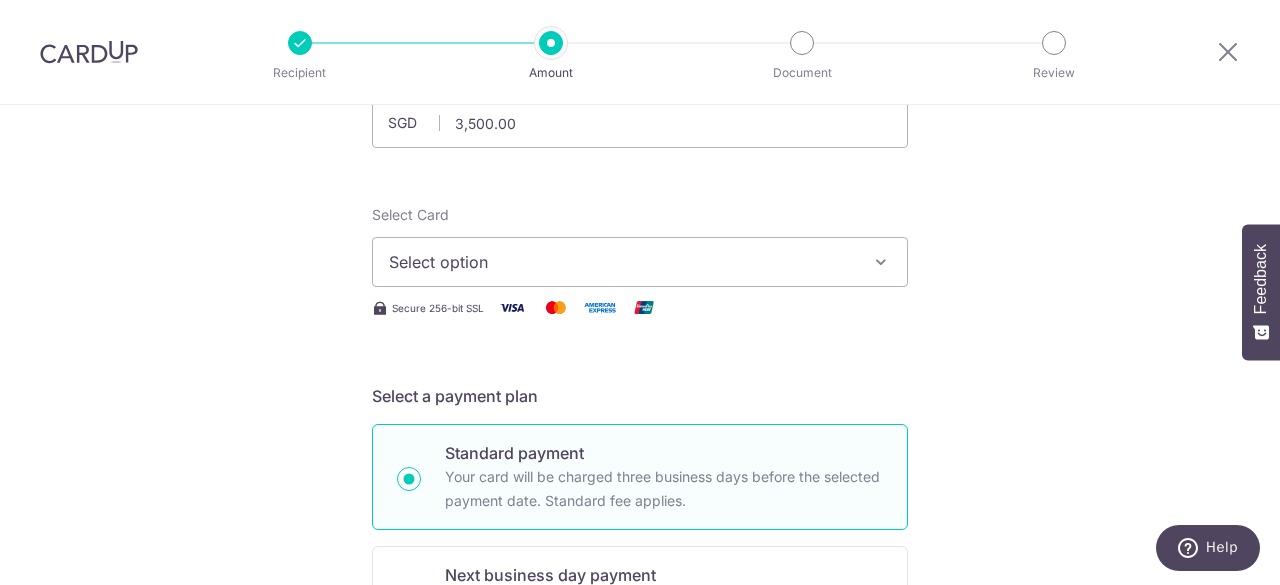 scroll, scrollTop: 145, scrollLeft: 0, axis: vertical 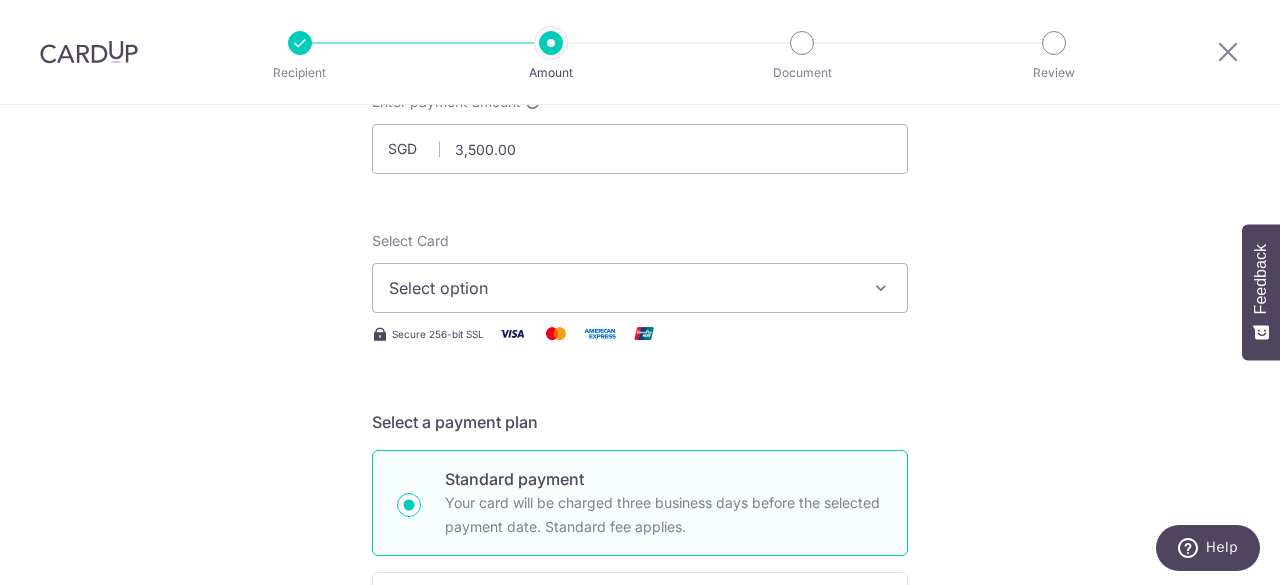 click on "Select option" at bounding box center (640, 288) 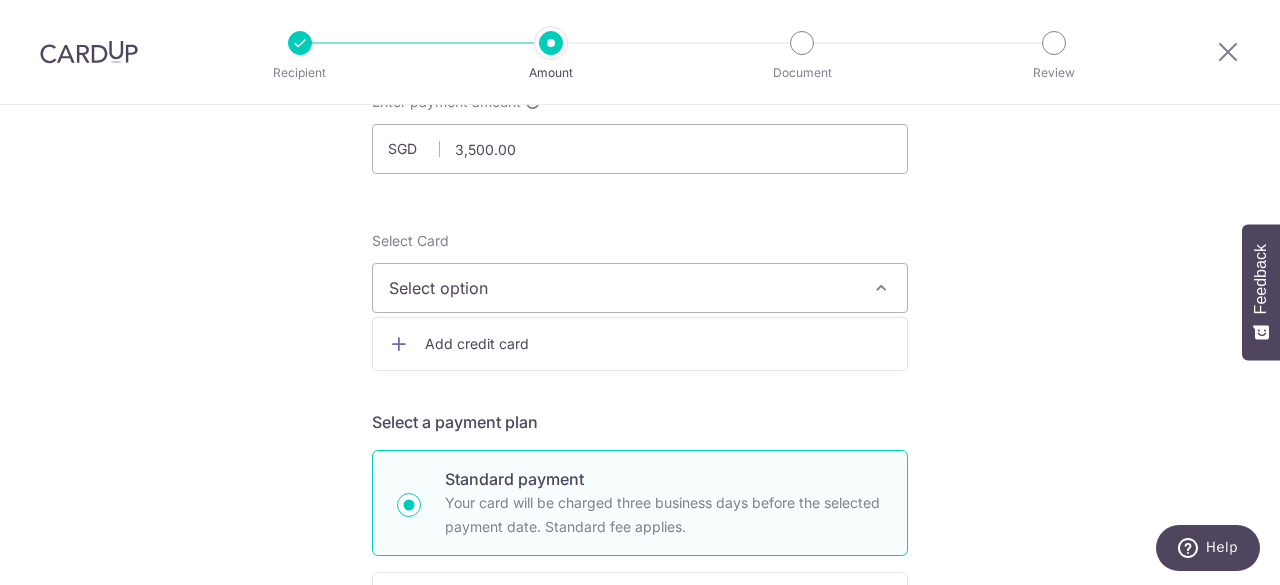 click on "Select option" at bounding box center (640, 288) 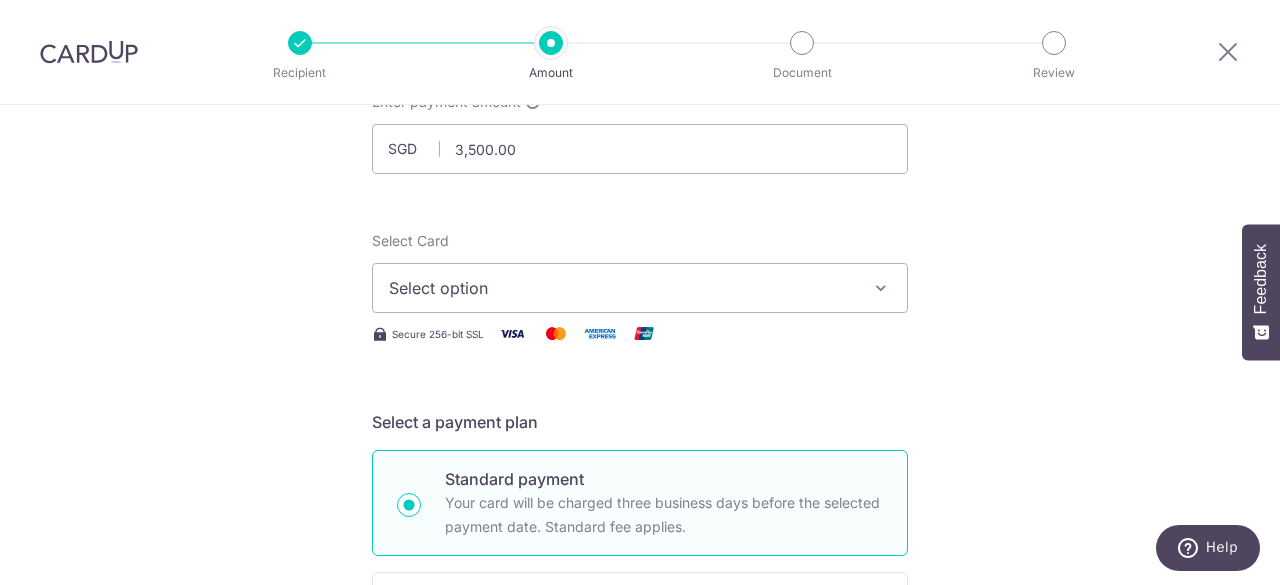 click on "Select option" at bounding box center [622, 288] 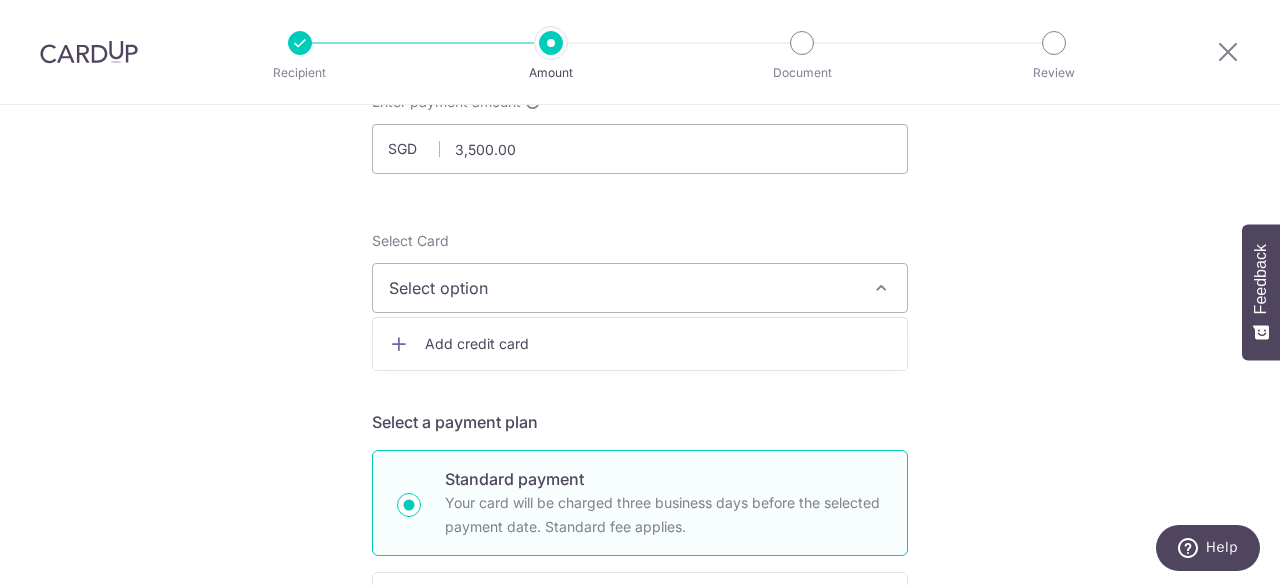 click on "Add credit card" at bounding box center (658, 344) 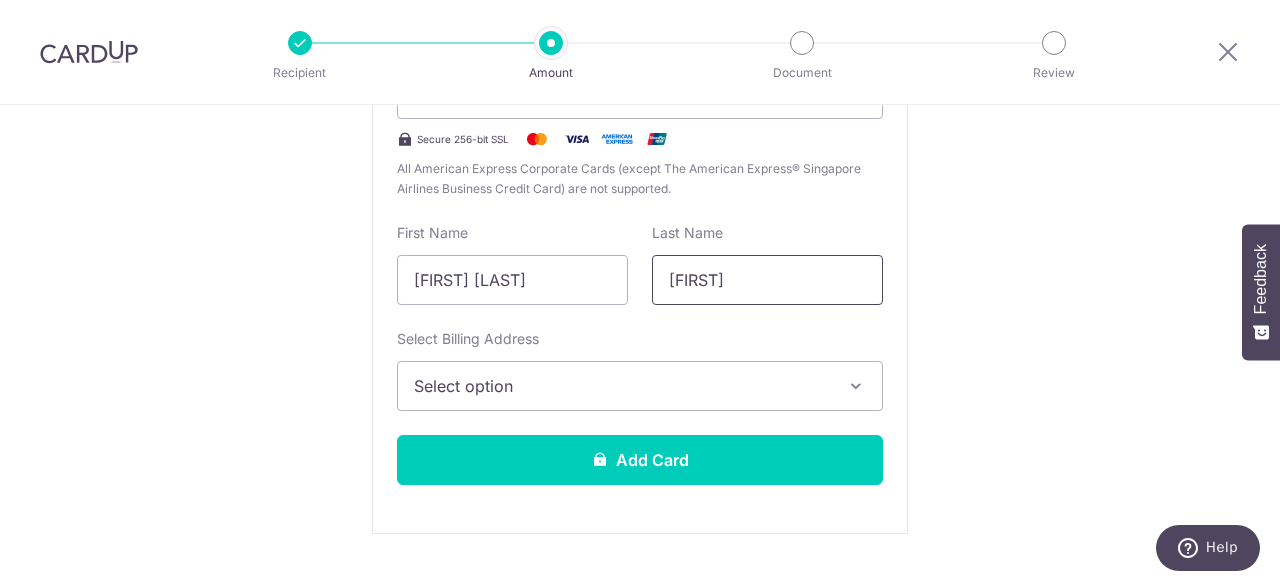 scroll, scrollTop: 545, scrollLeft: 0, axis: vertical 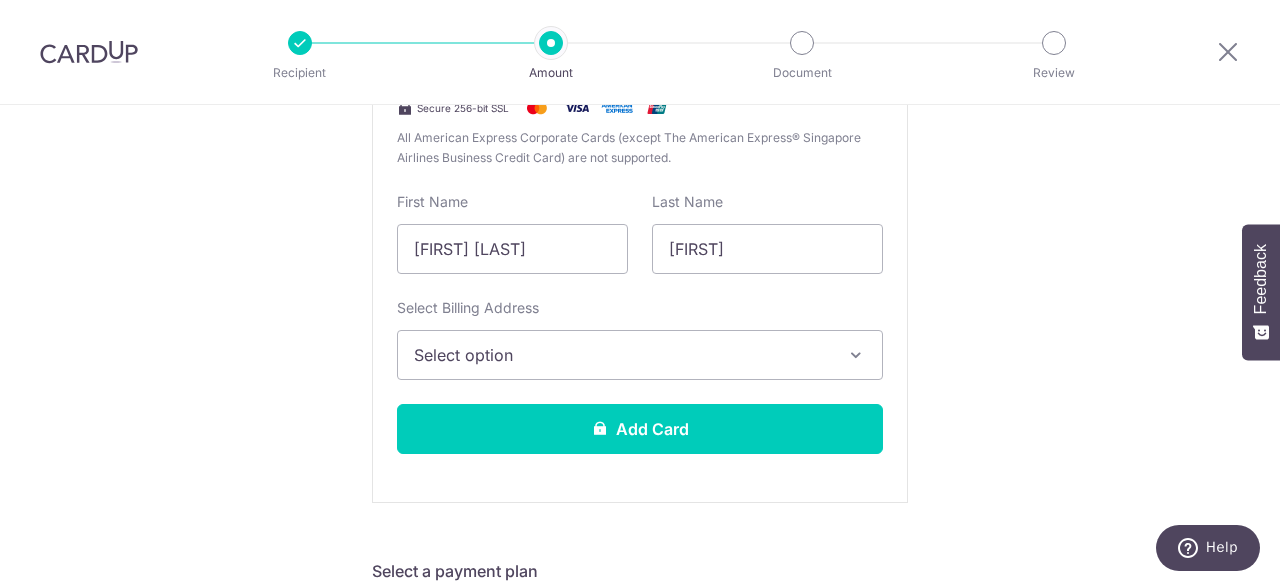 click on "Select option" at bounding box center [622, 355] 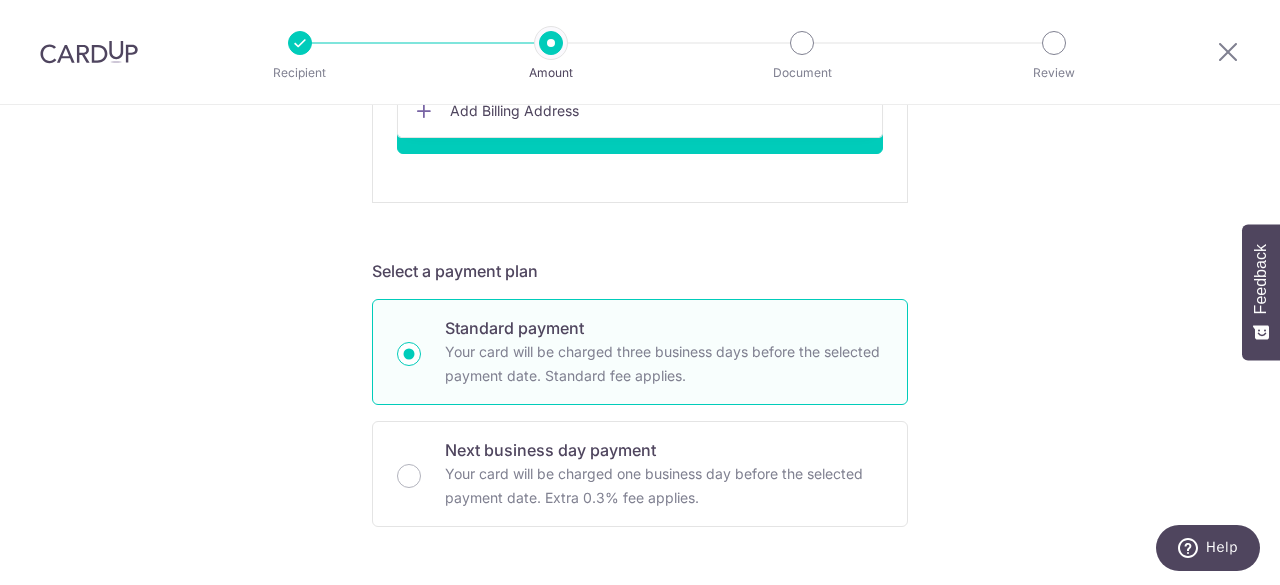 click on "Tell us more about your payment
Enter payment amount
SGD
3,500.00
3500.00
Recipient added successfully!
Select Card
Add new card
Add credit card
Secure 256-bit SSL
Text
New card details
Card
Secure 256-bit SSL" at bounding box center [640, 490] 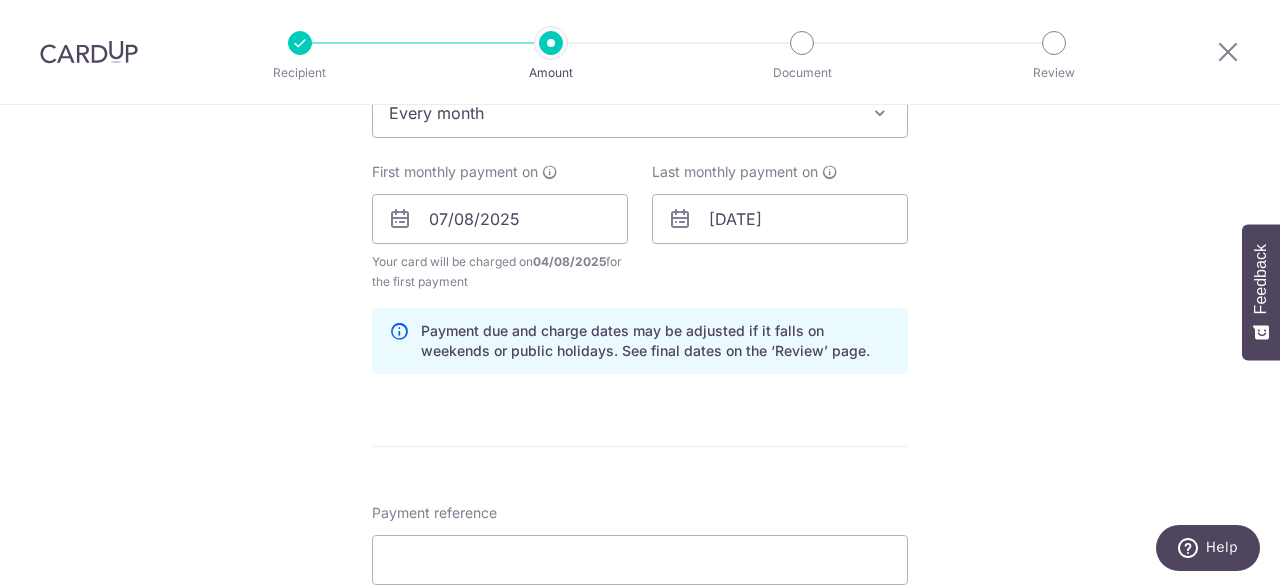 scroll, scrollTop: 0, scrollLeft: 0, axis: both 